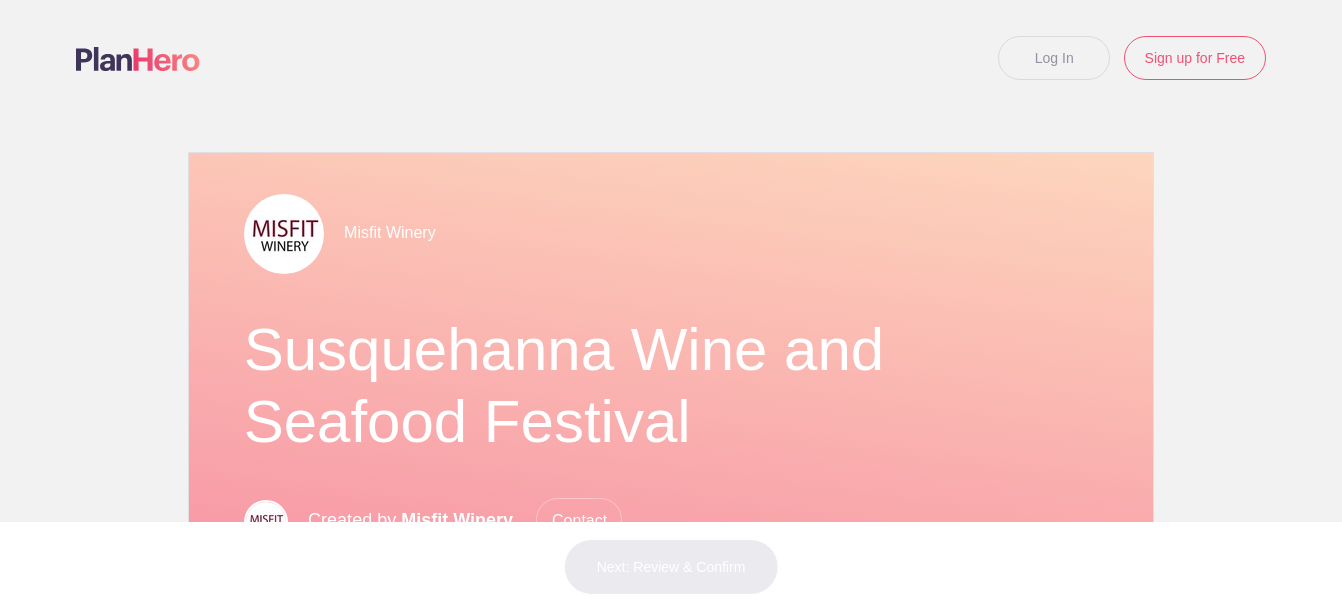 scroll, scrollTop: 0, scrollLeft: 0, axis: both 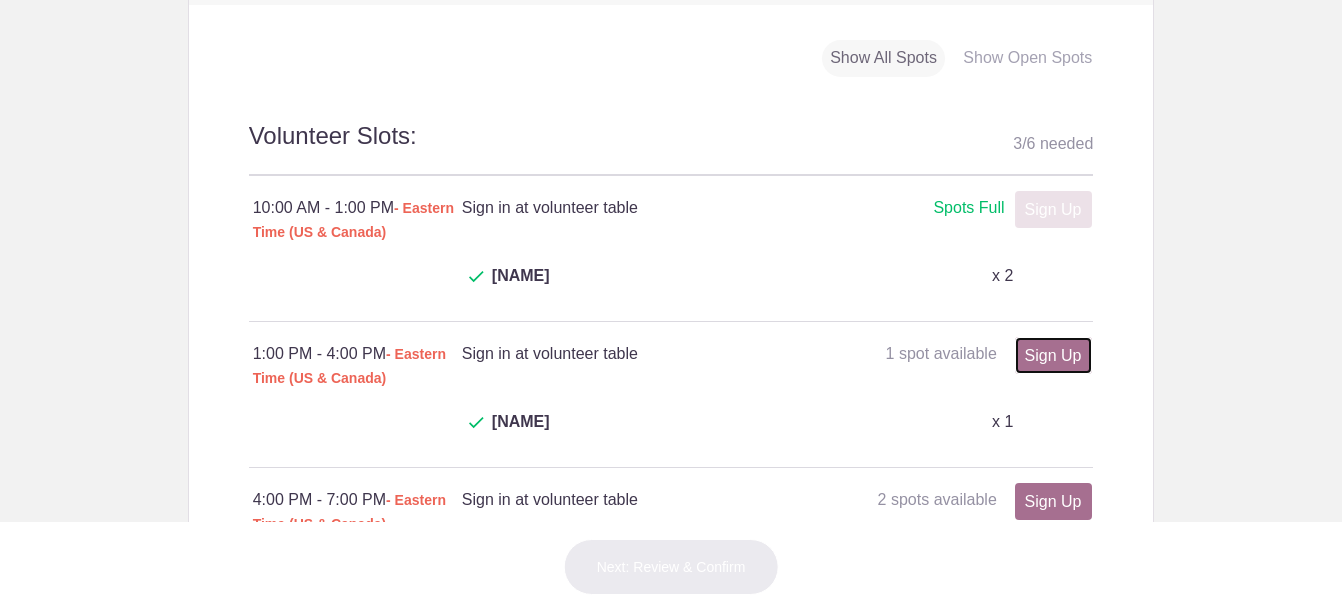 click on "Sign Up" at bounding box center [1053, 209] 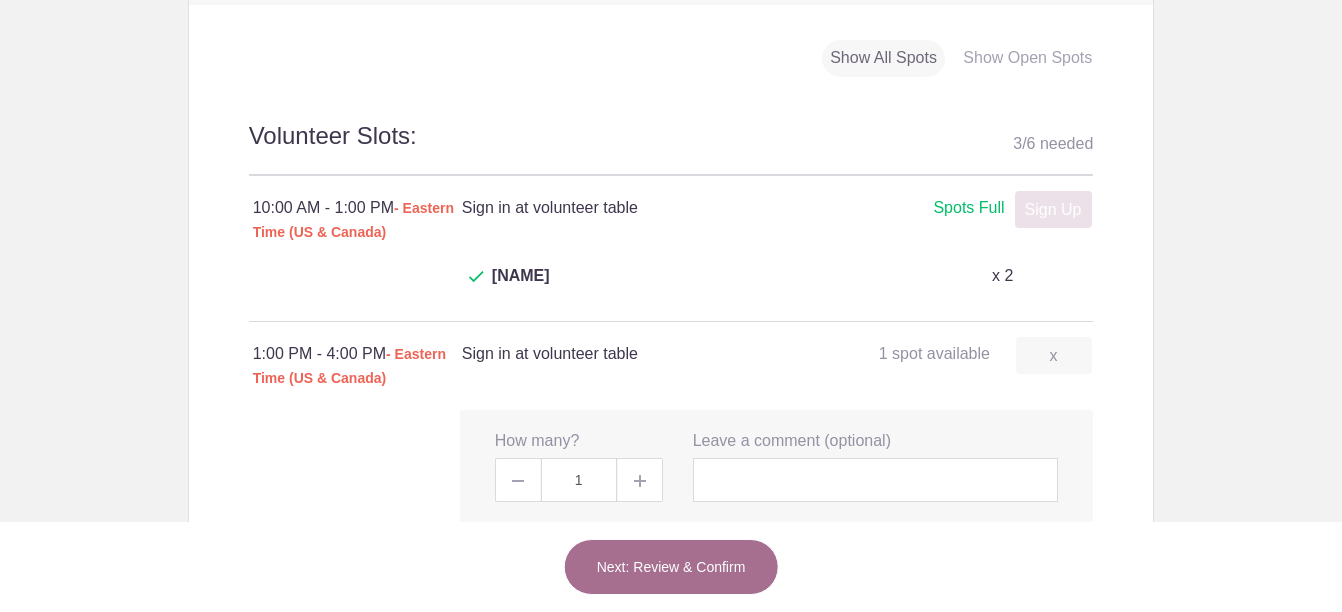 scroll, scrollTop: 1100, scrollLeft: 0, axis: vertical 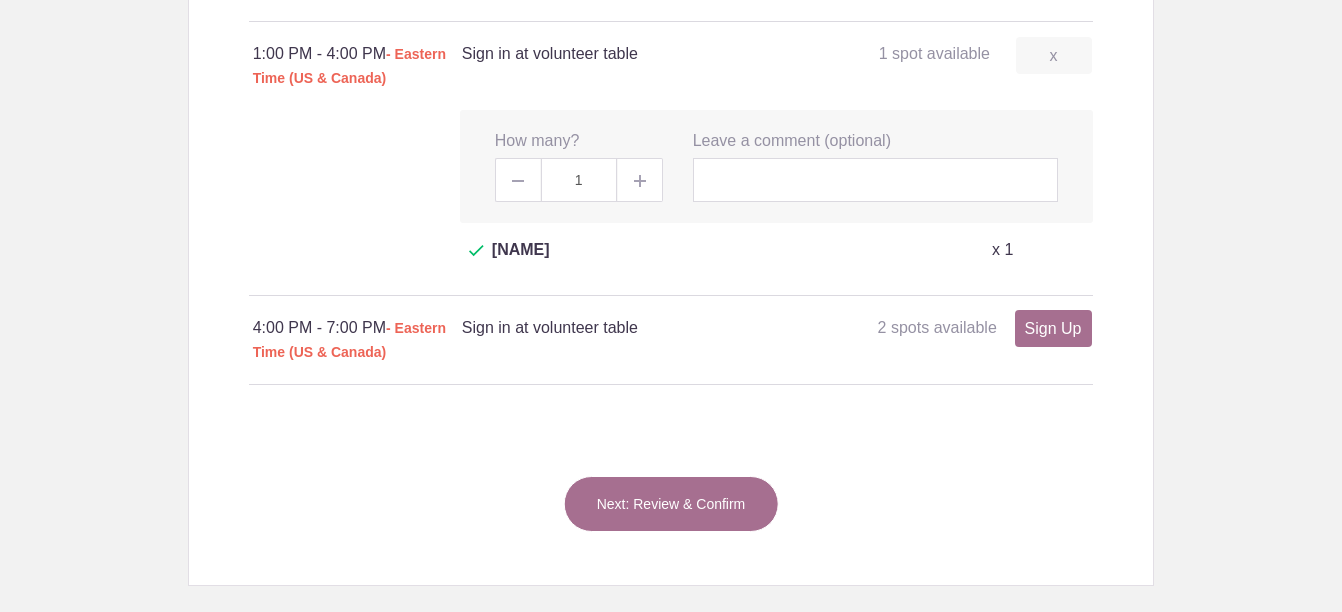 click on "Next: Review & Confirm" at bounding box center [671, 504] 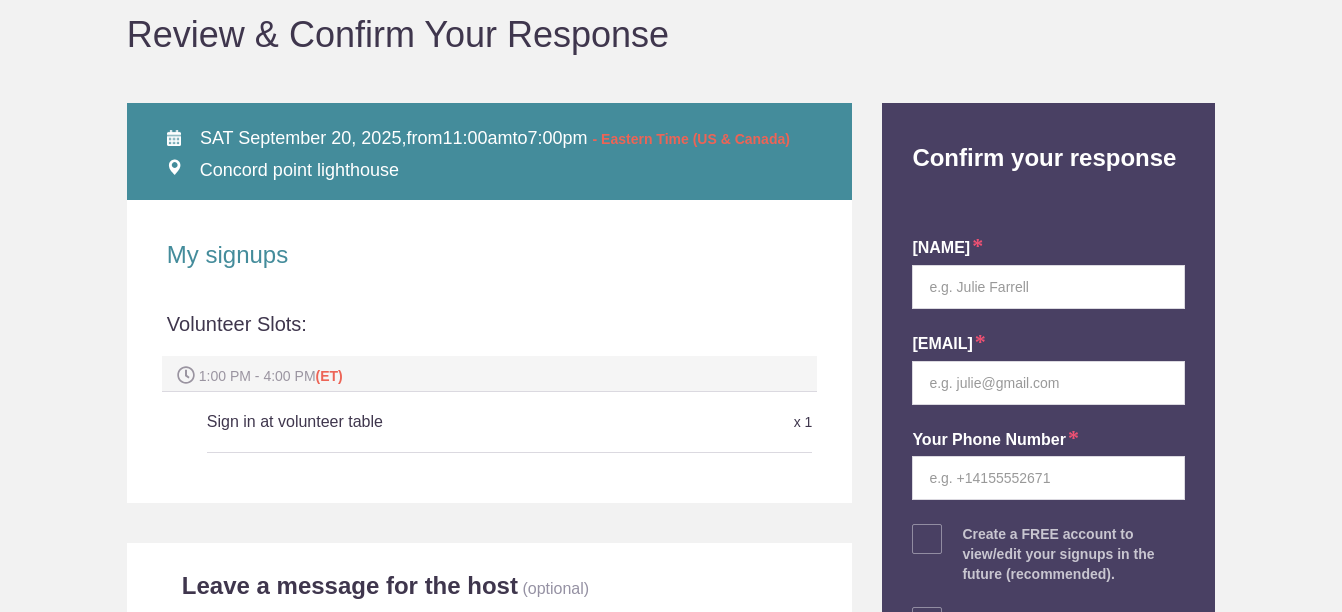 scroll, scrollTop: 200, scrollLeft: 0, axis: vertical 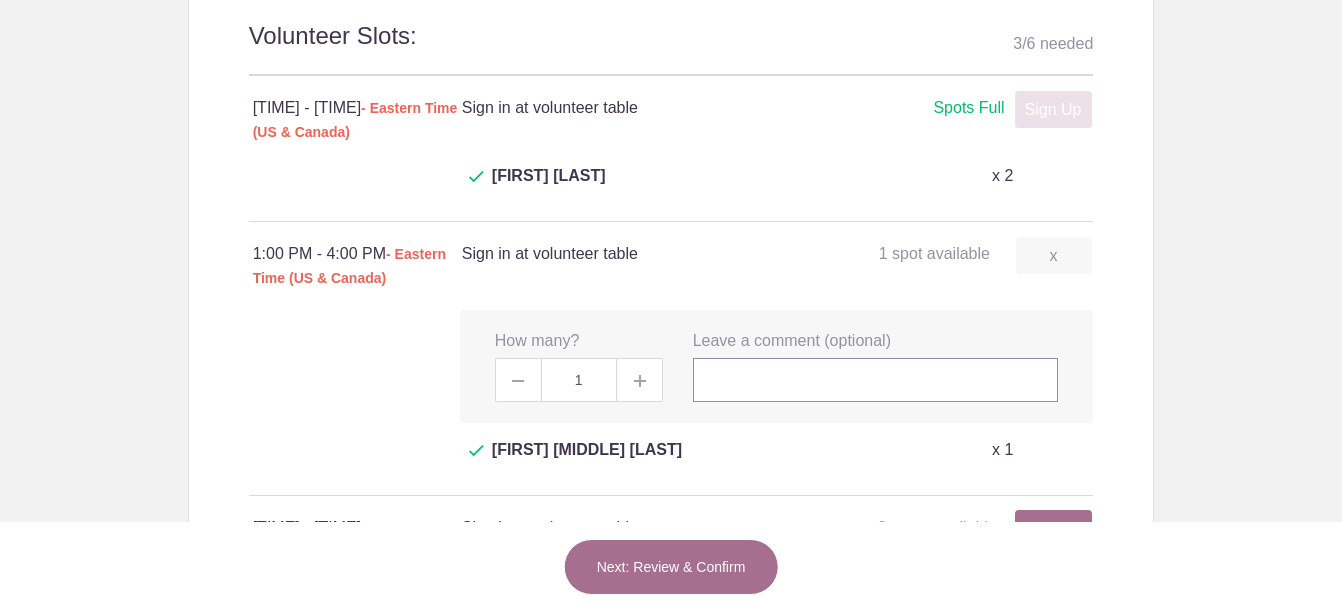 click at bounding box center (876, 380) 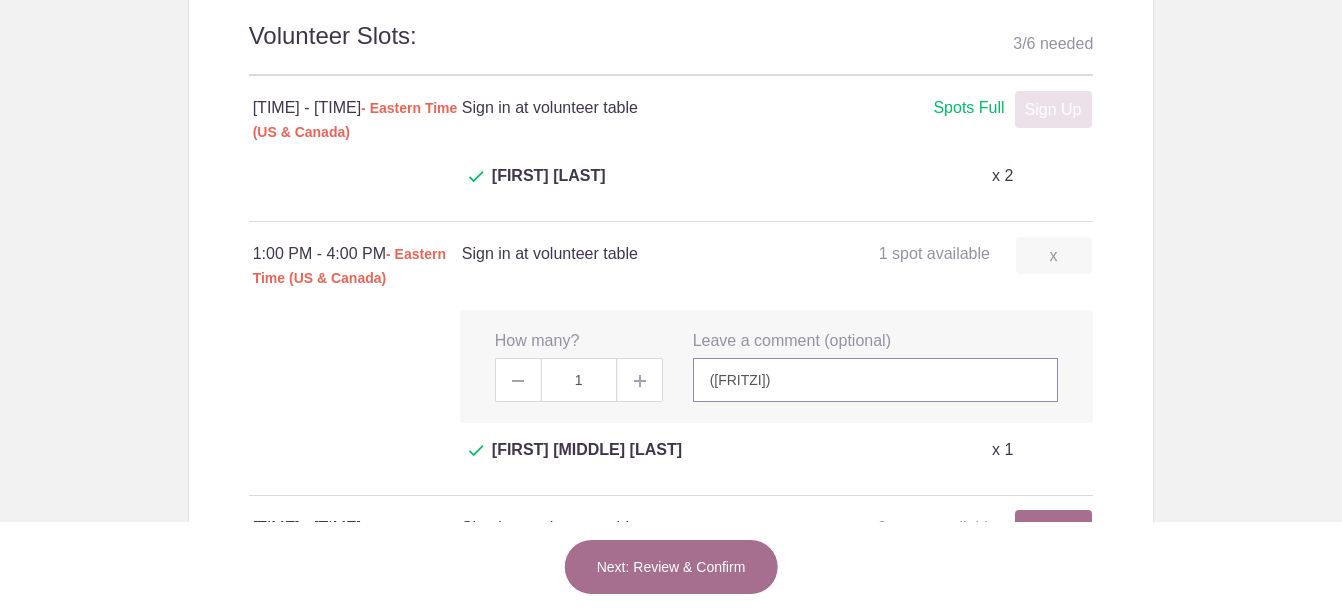 type on "(Fritzi)" 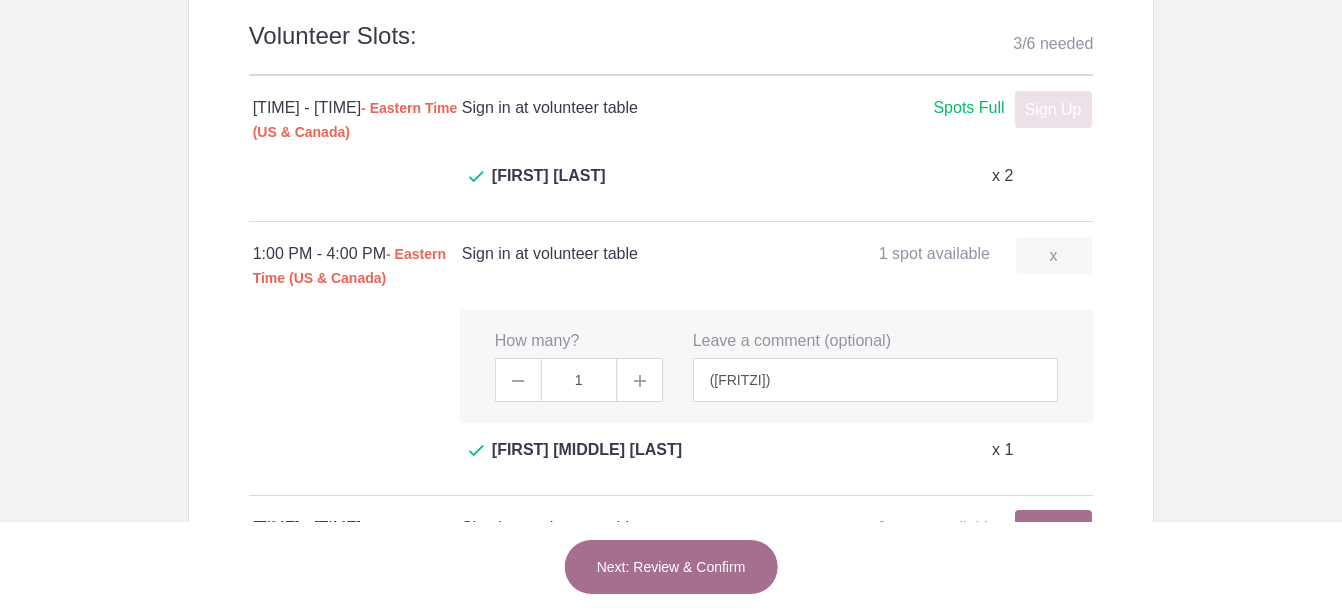 click on "Next: Review & Confirm" at bounding box center [671, 567] 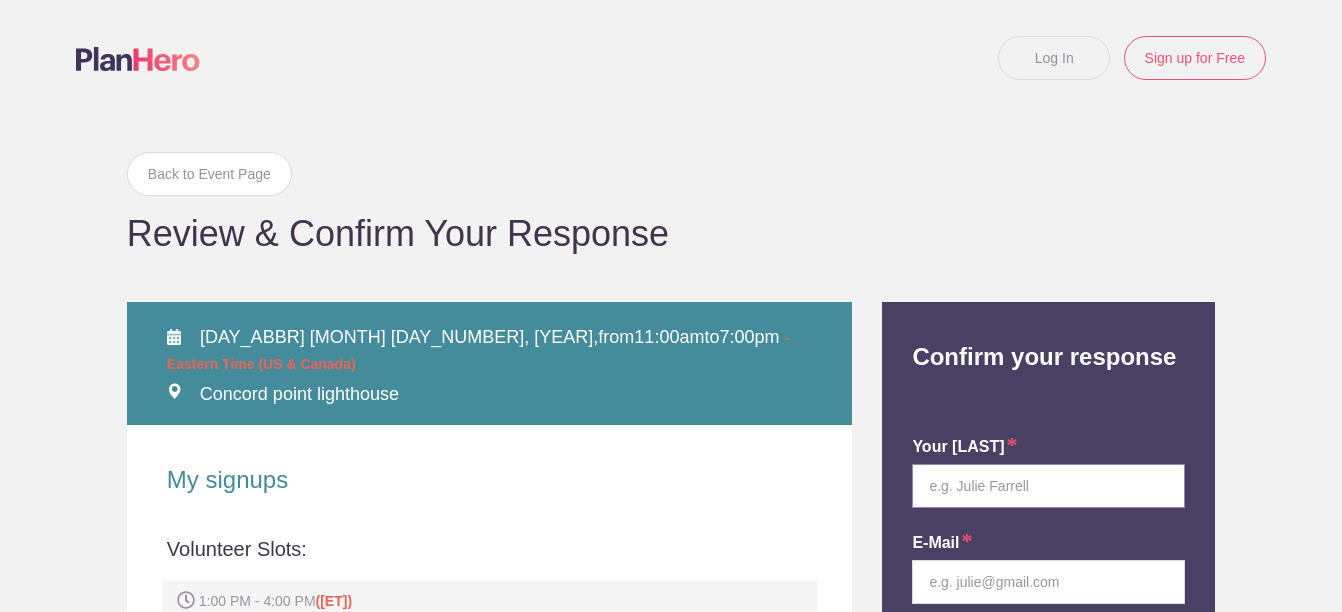 click at bounding box center [1048, 486] 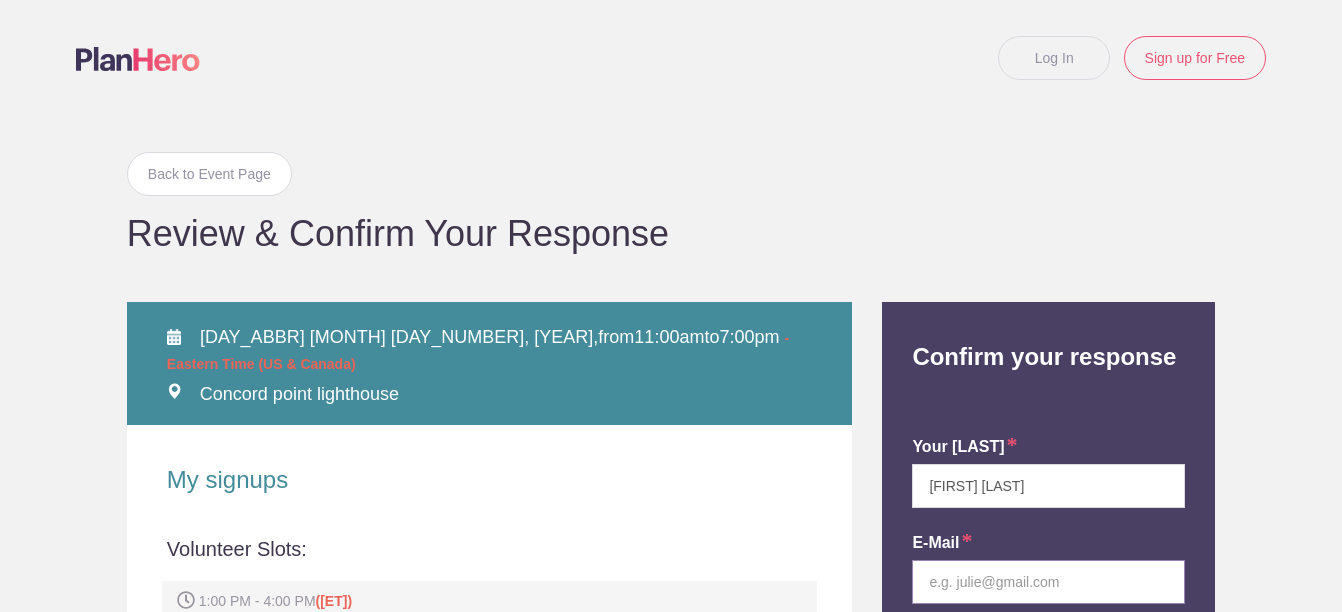 type on "[EMAIL]" 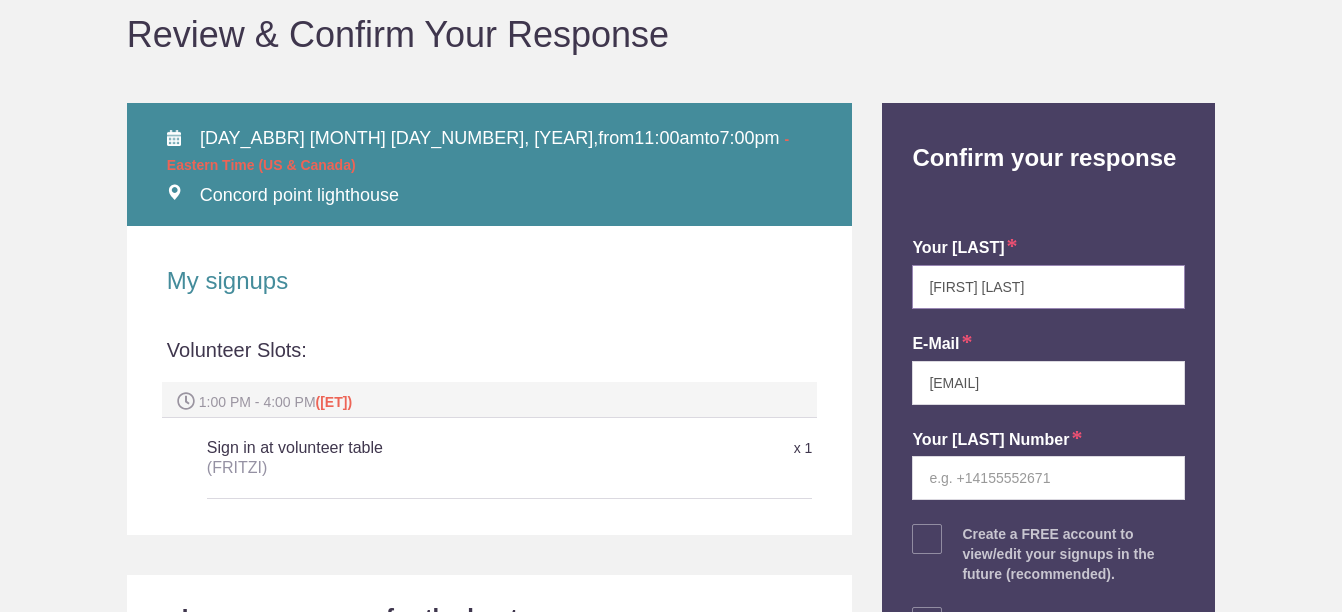 scroll, scrollTop: 200, scrollLeft: 0, axis: vertical 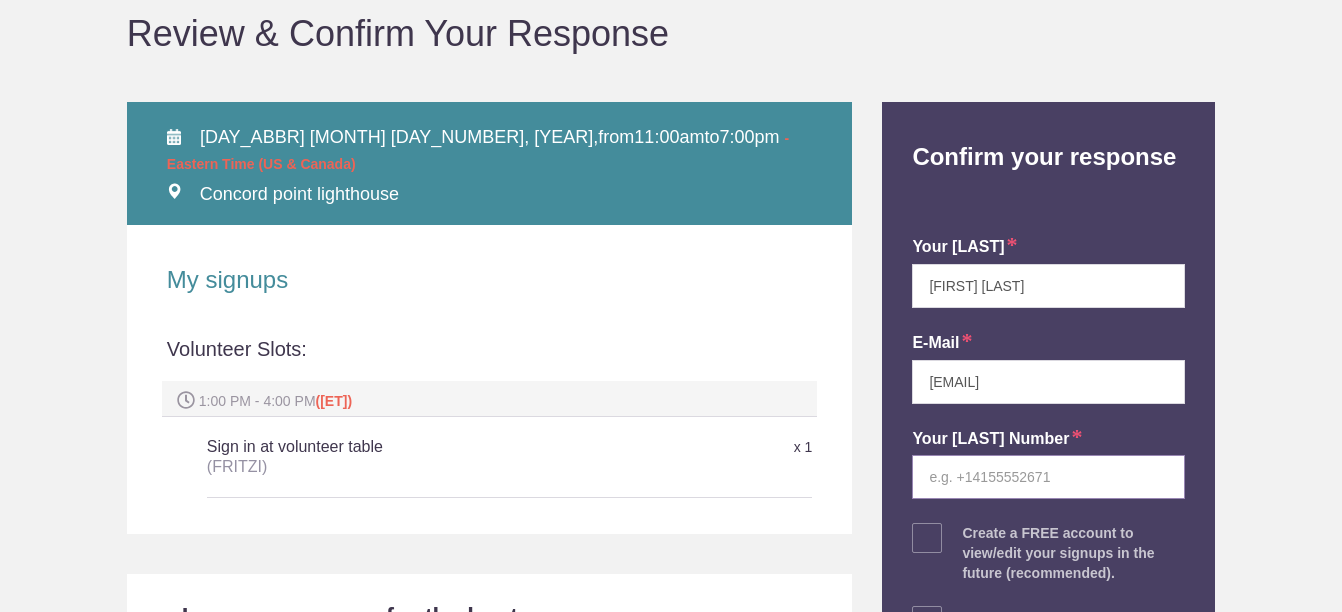 click at bounding box center (1048, 477) 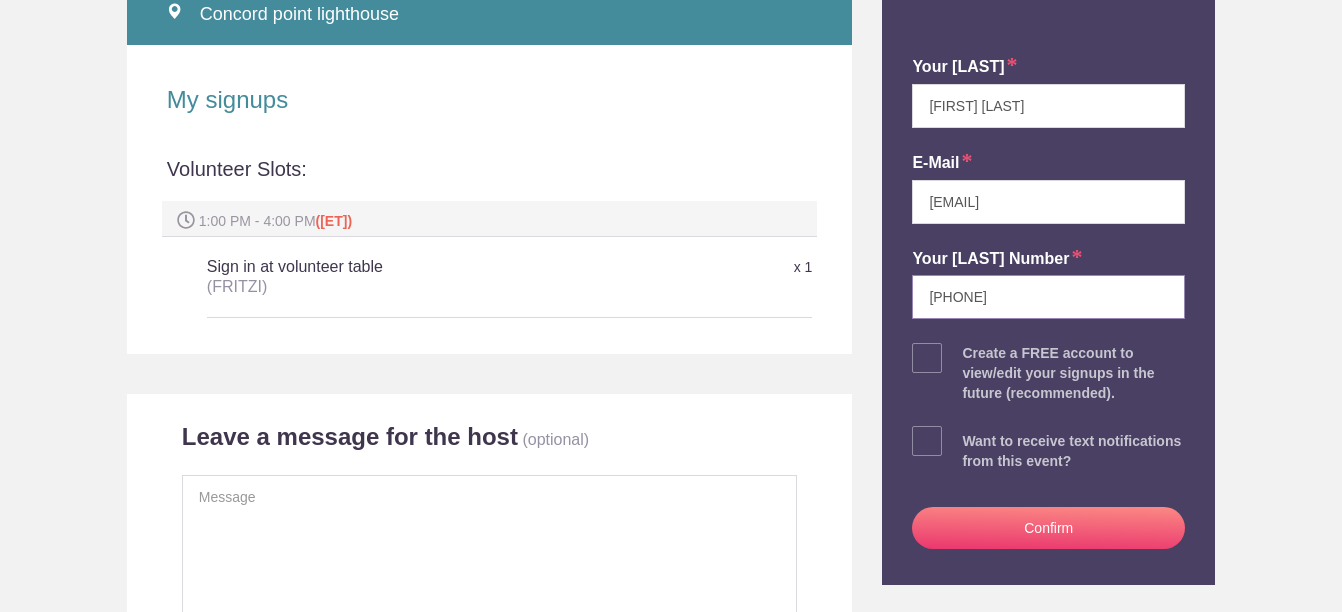 scroll, scrollTop: 400, scrollLeft: 0, axis: vertical 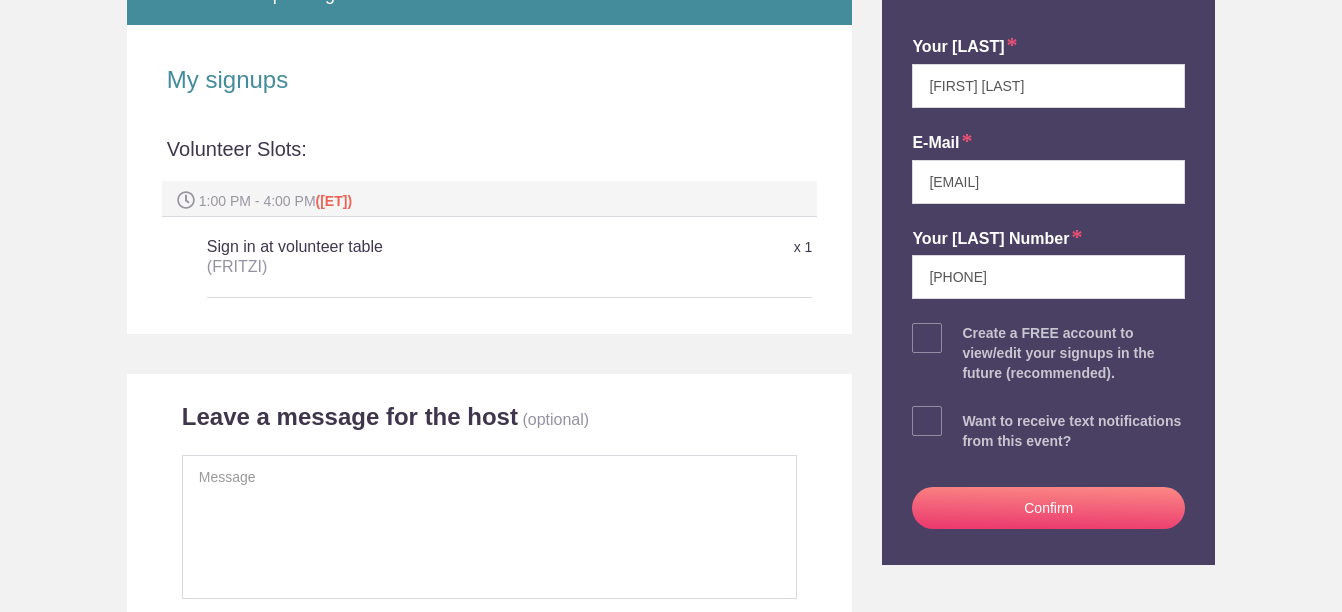 click at bounding box center (927, 421) 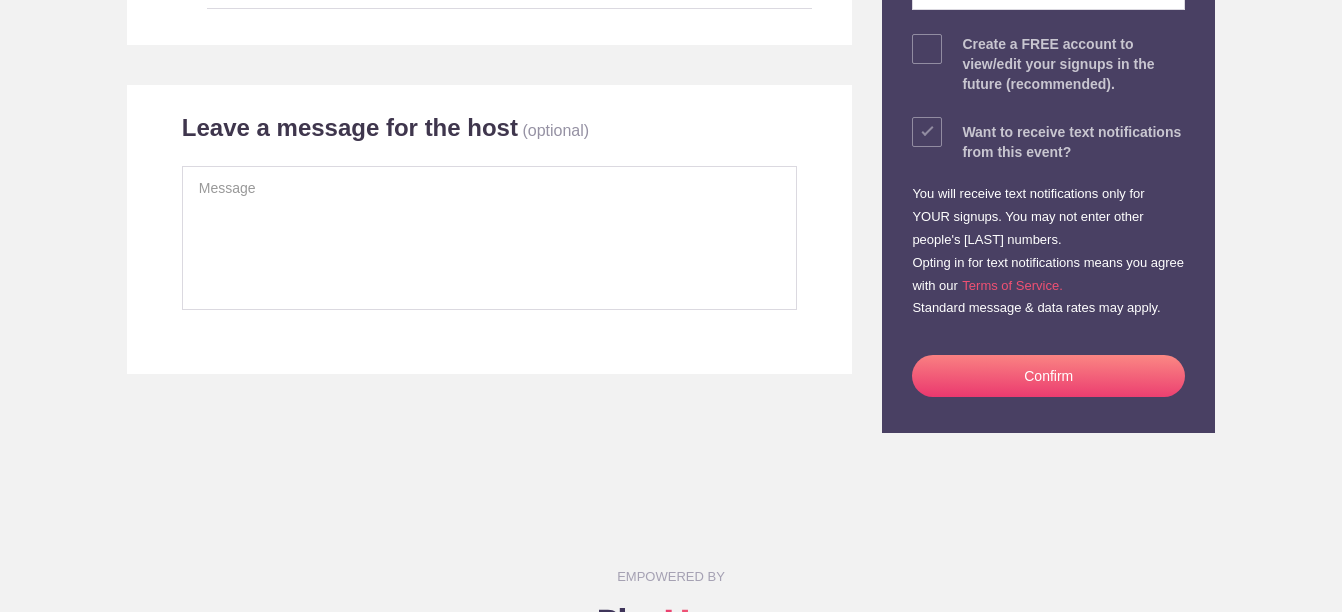 scroll, scrollTop: 700, scrollLeft: 0, axis: vertical 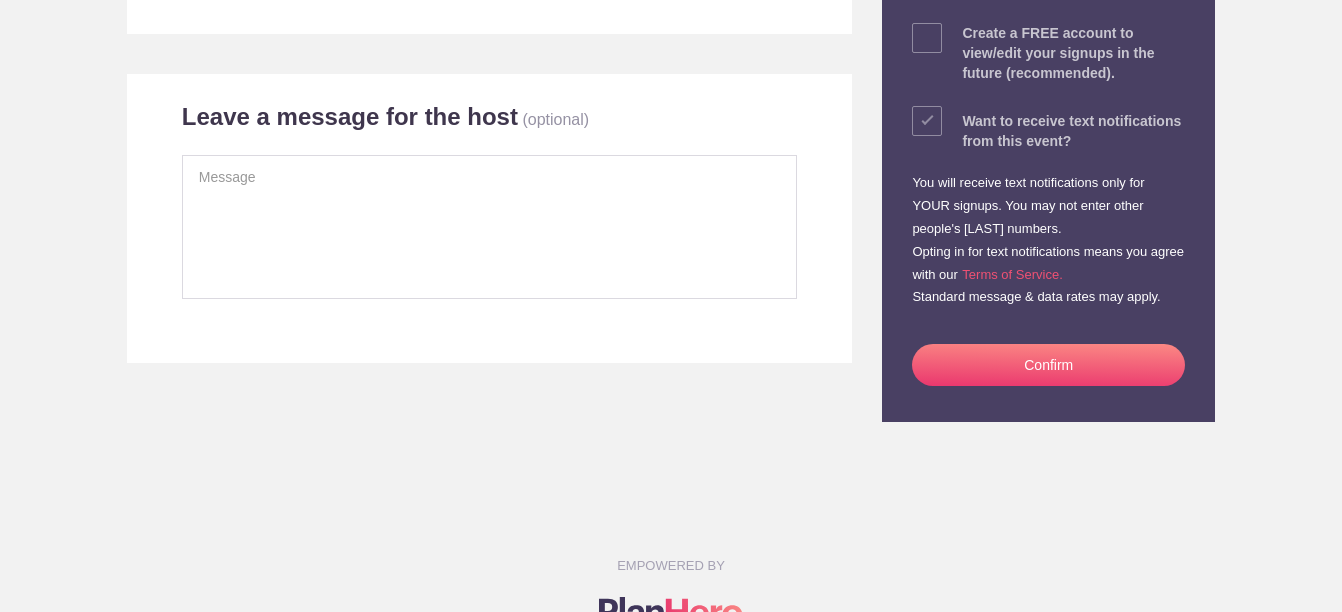 click on "Confirm" at bounding box center (1048, 365) 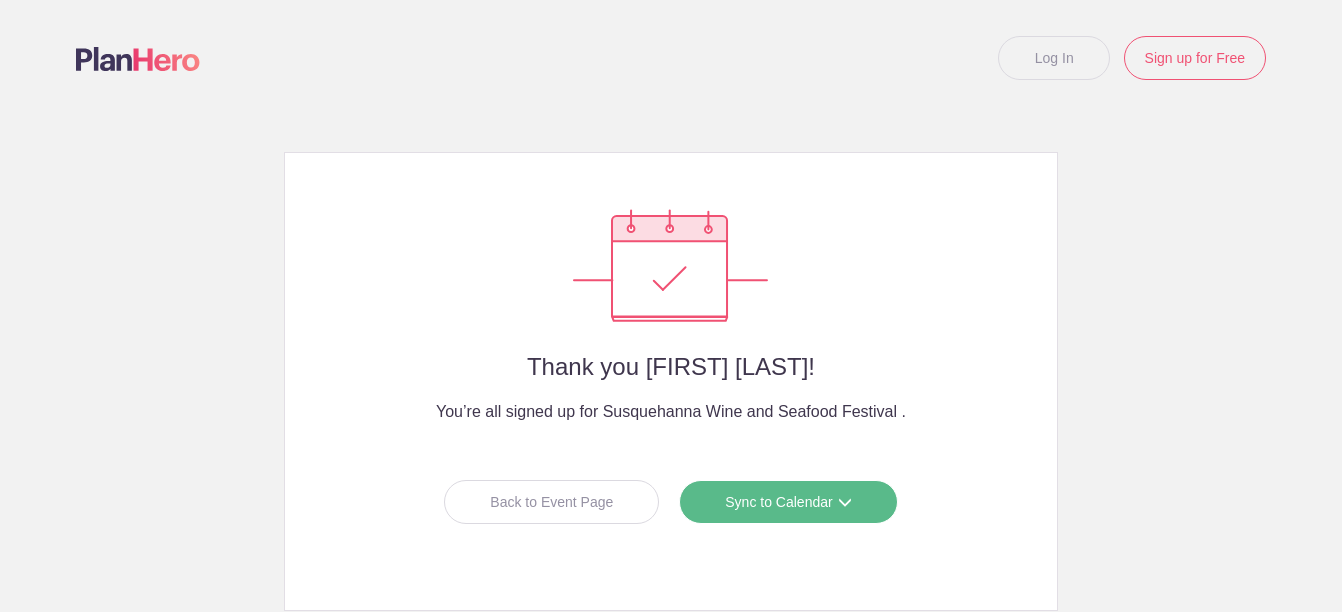 scroll, scrollTop: 0, scrollLeft: 0, axis: both 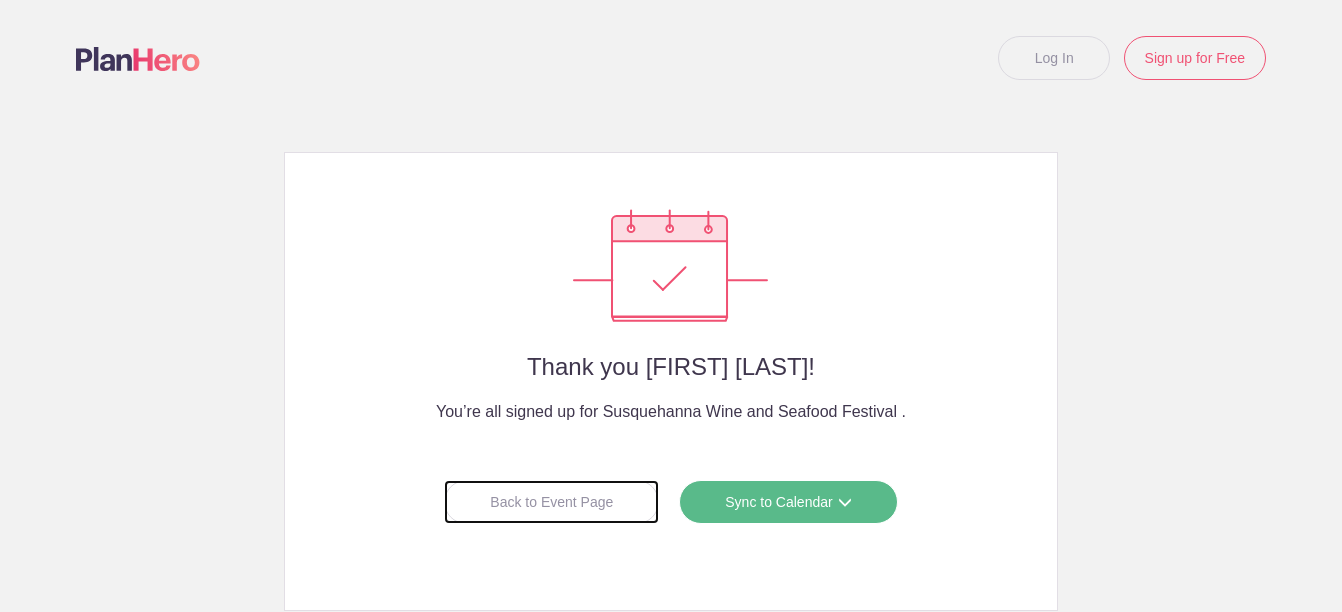 click on "Back to Event Page" at bounding box center (551, 502) 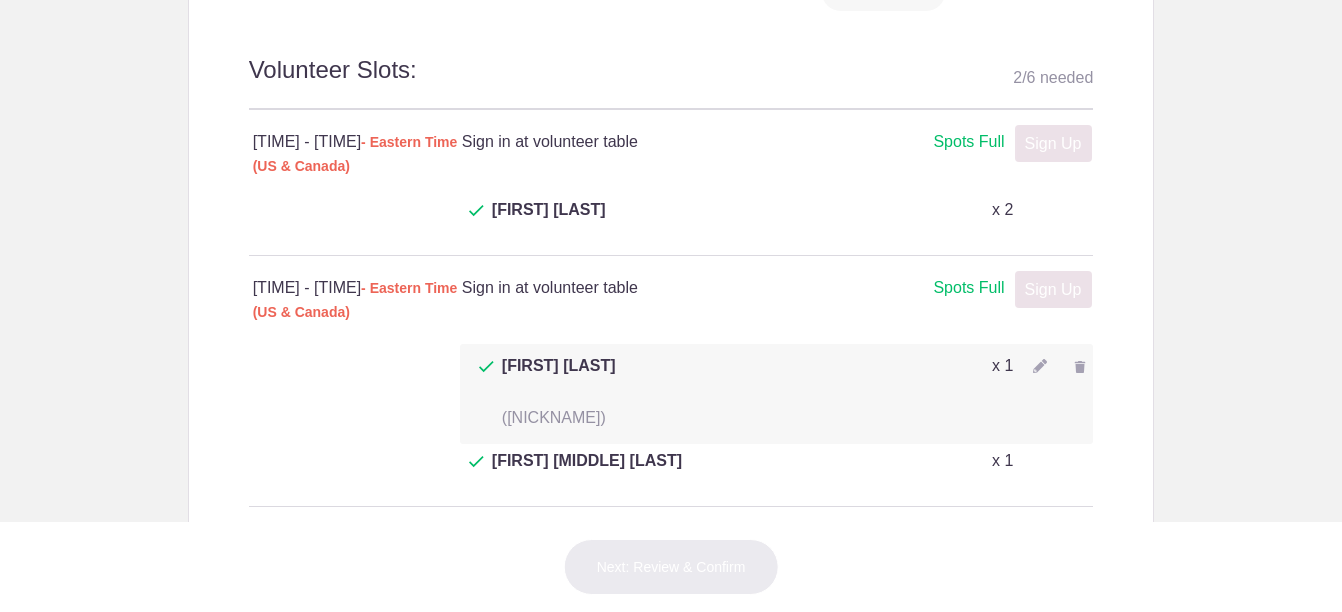 scroll, scrollTop: 900, scrollLeft: 0, axis: vertical 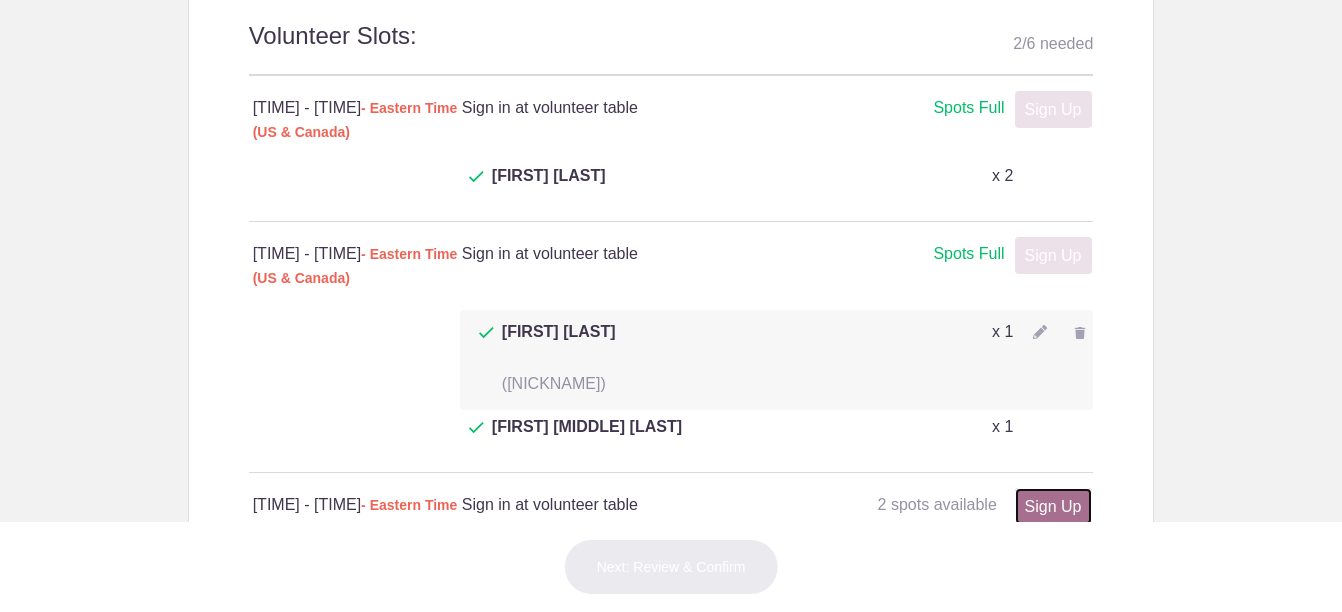 click on "Sign Up" at bounding box center (1053, 109) 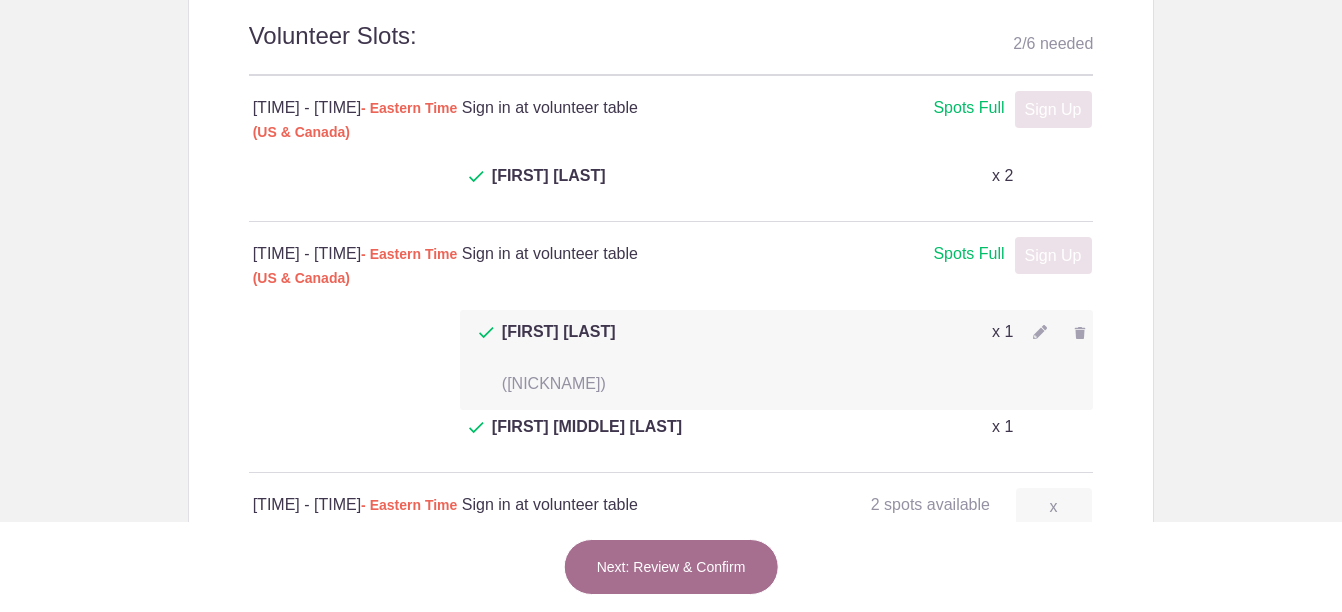 click on "Next: Review & Confirm" at bounding box center (671, 567) 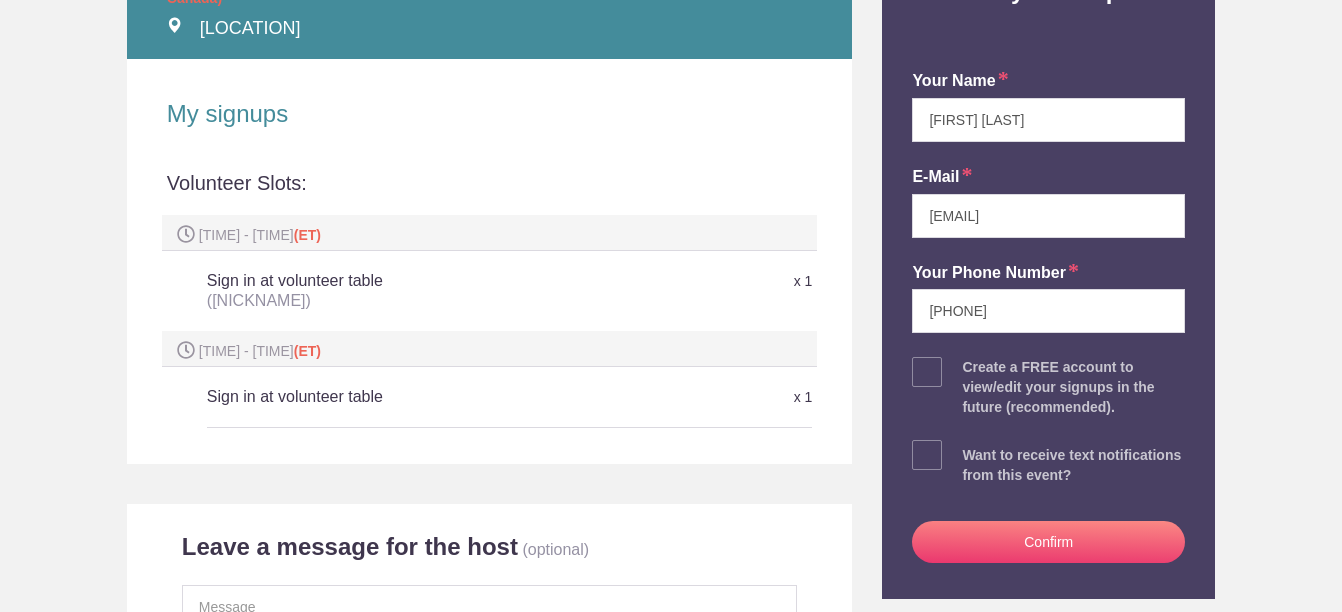 scroll, scrollTop: 400, scrollLeft: 0, axis: vertical 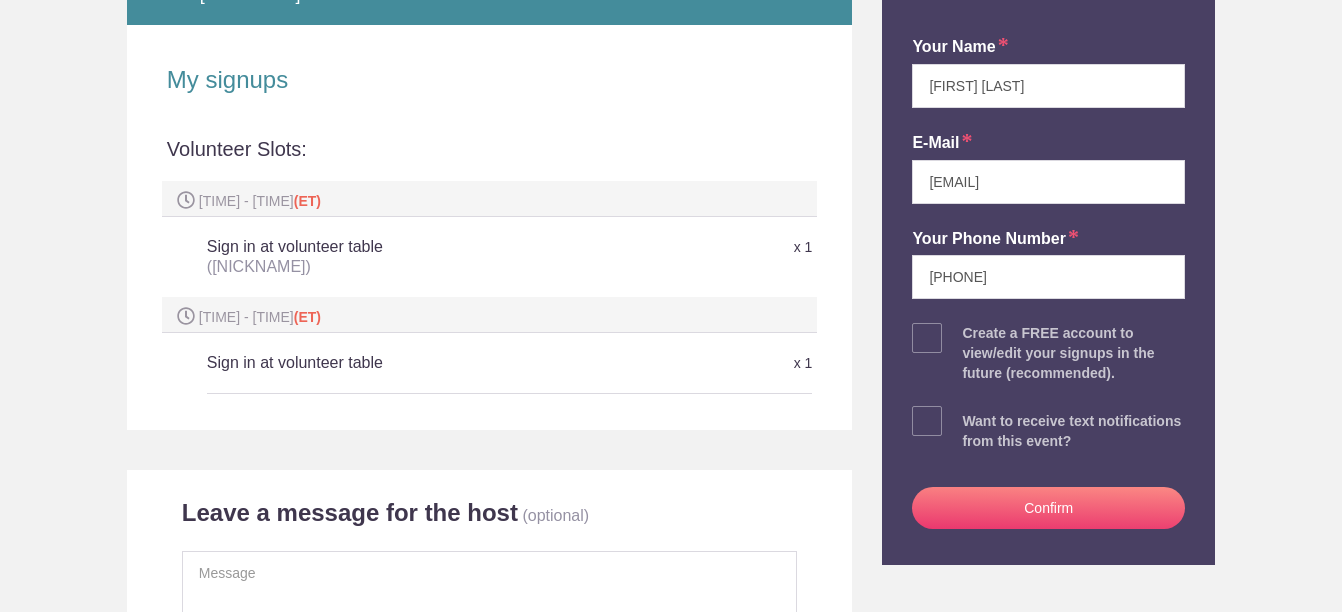click at bounding box center [927, 421] 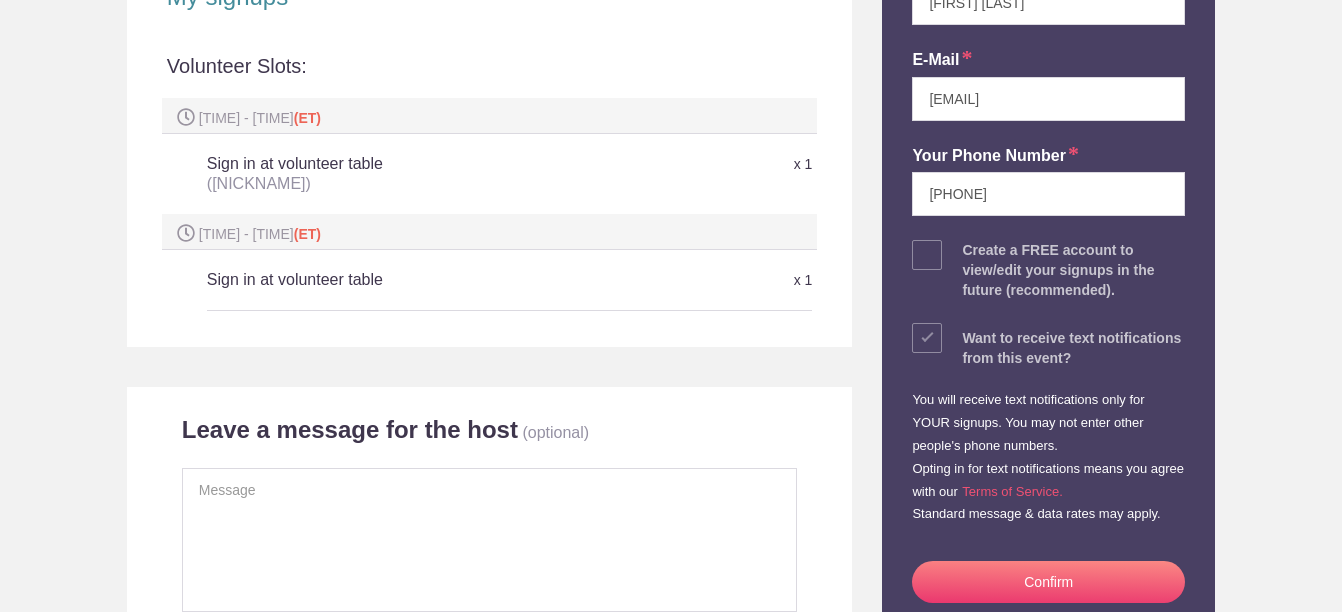 scroll, scrollTop: 500, scrollLeft: 0, axis: vertical 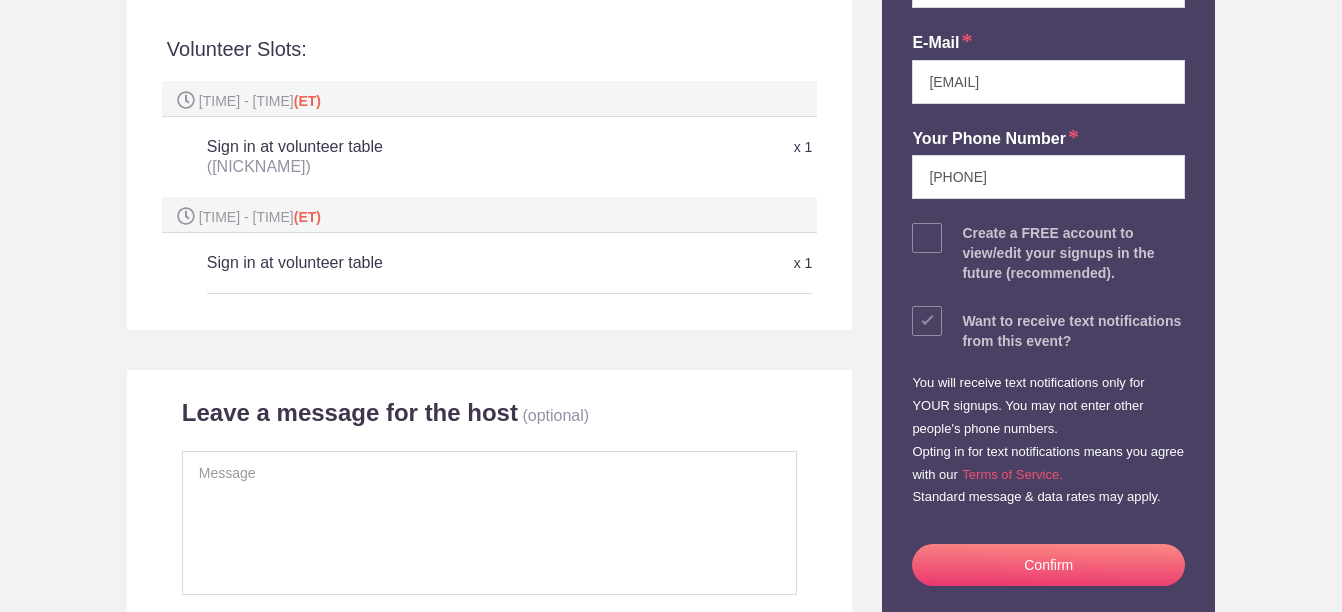 click on "Confirm" at bounding box center [1048, 565] 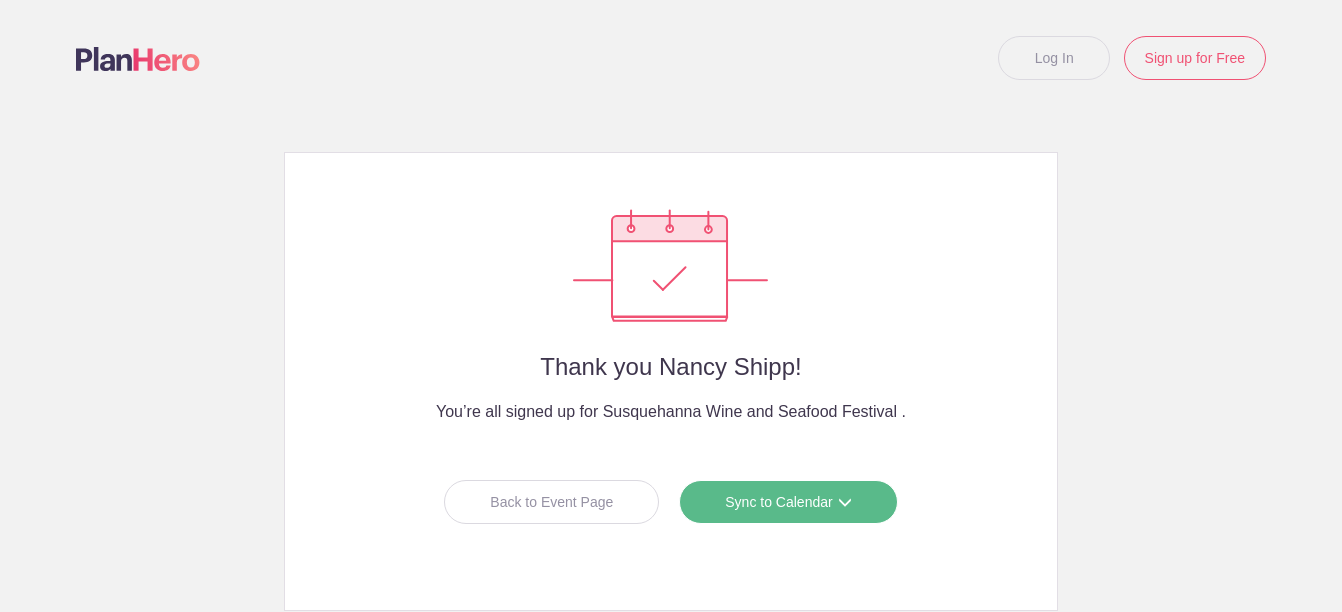 scroll, scrollTop: 0, scrollLeft: 0, axis: both 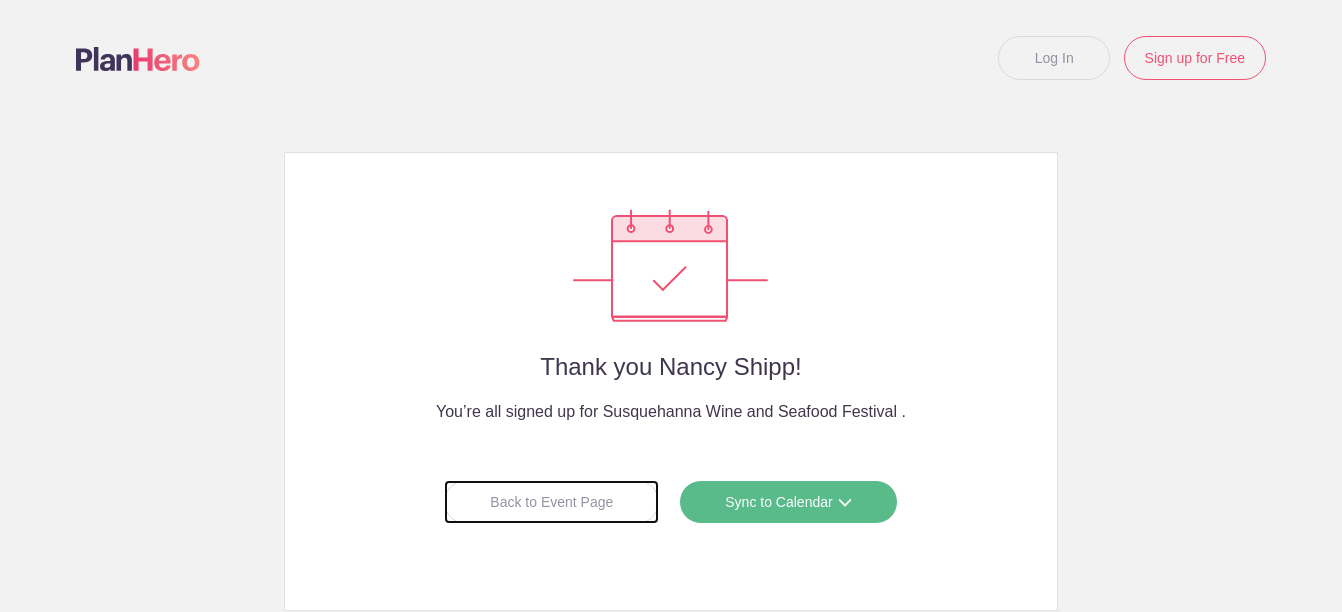 click on "Back to Event Page" at bounding box center [551, 502] 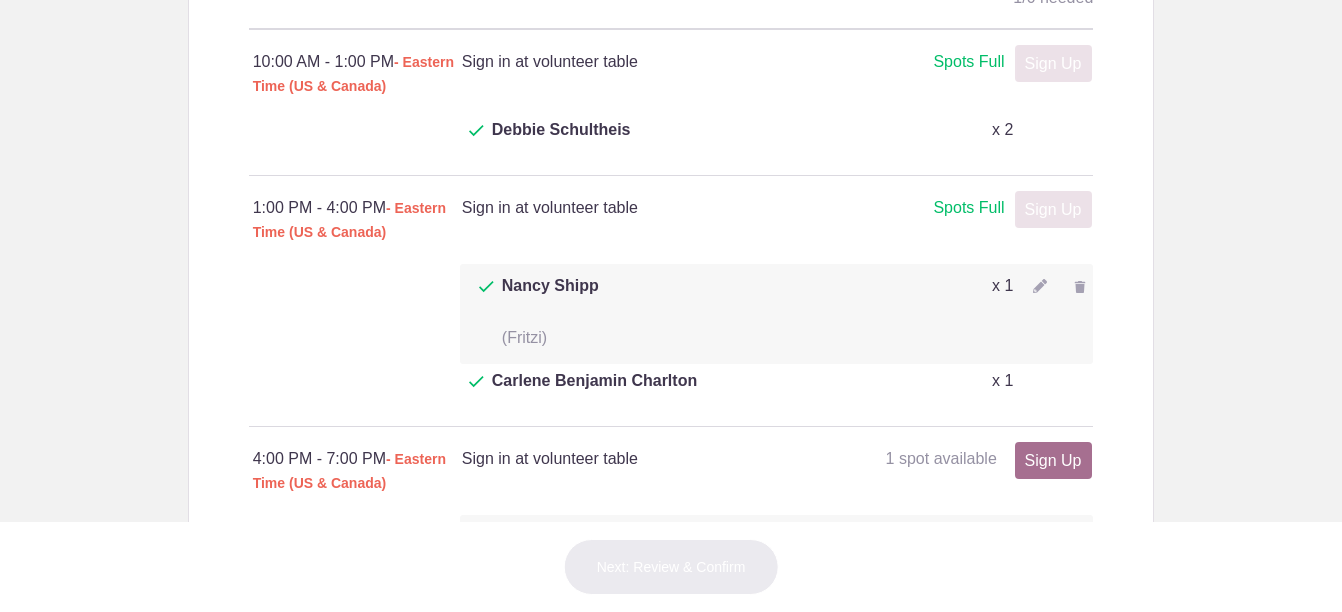 scroll, scrollTop: 1000, scrollLeft: 0, axis: vertical 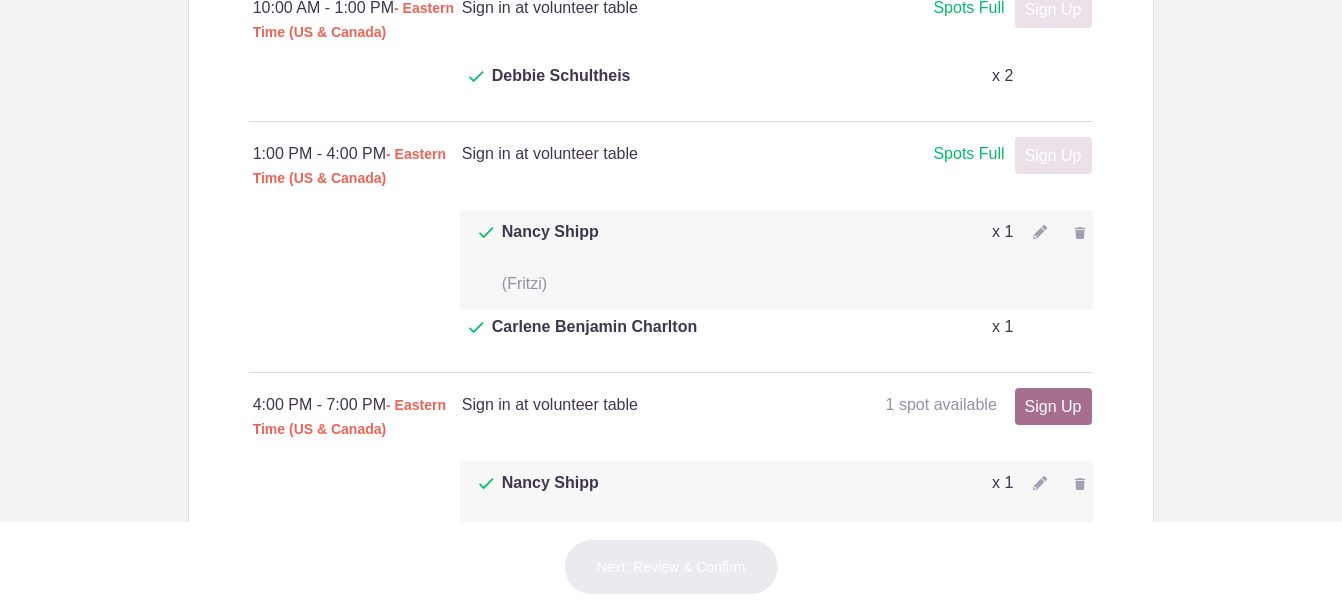 click on "Concord Point Lighthouse , 701 Concord Street, Havre de Grace, MD, USA" at bounding box center [671, 306] 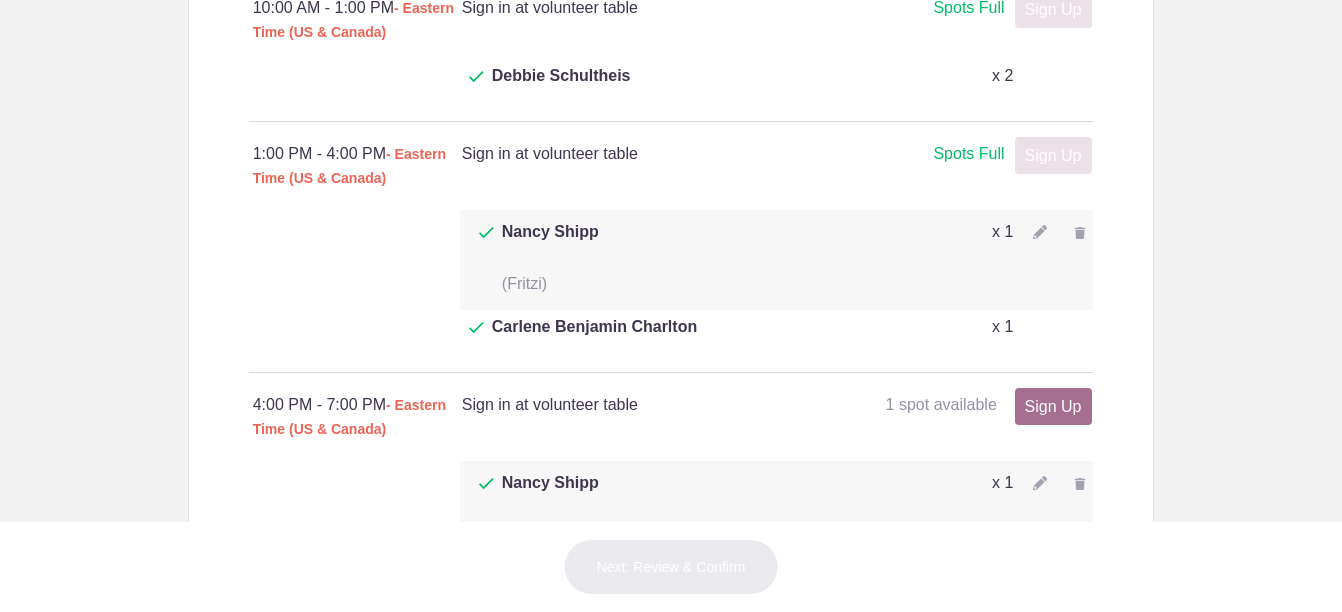 click at bounding box center [1040, 232] 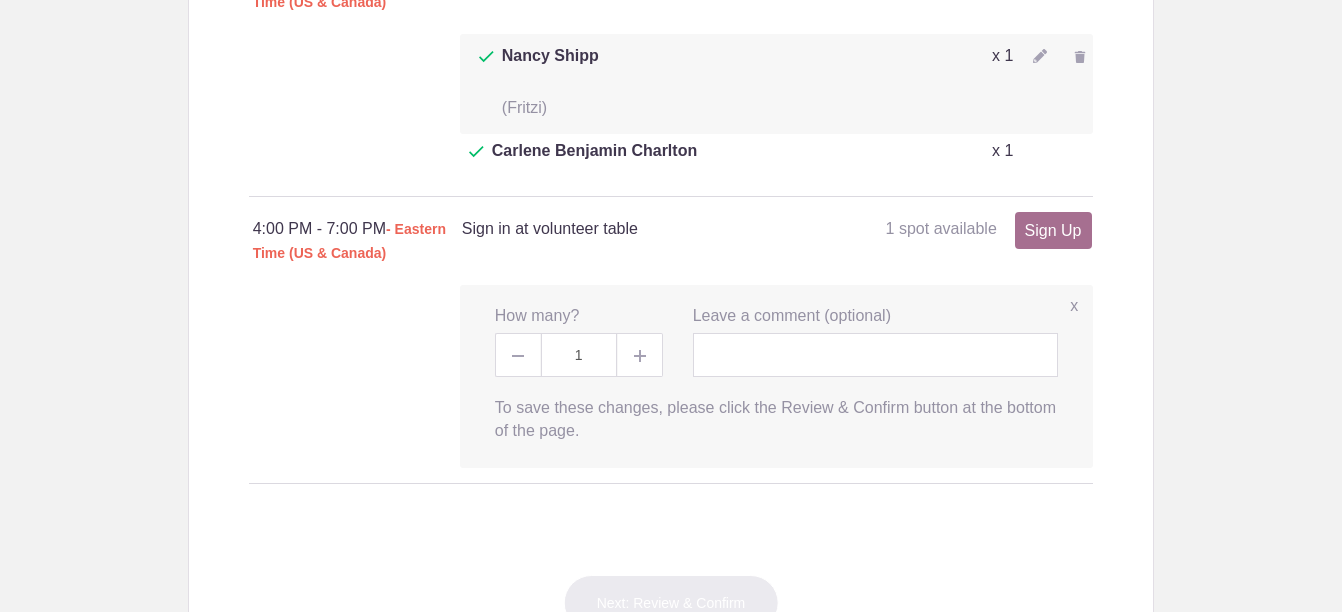 scroll, scrollTop: 1200, scrollLeft: 0, axis: vertical 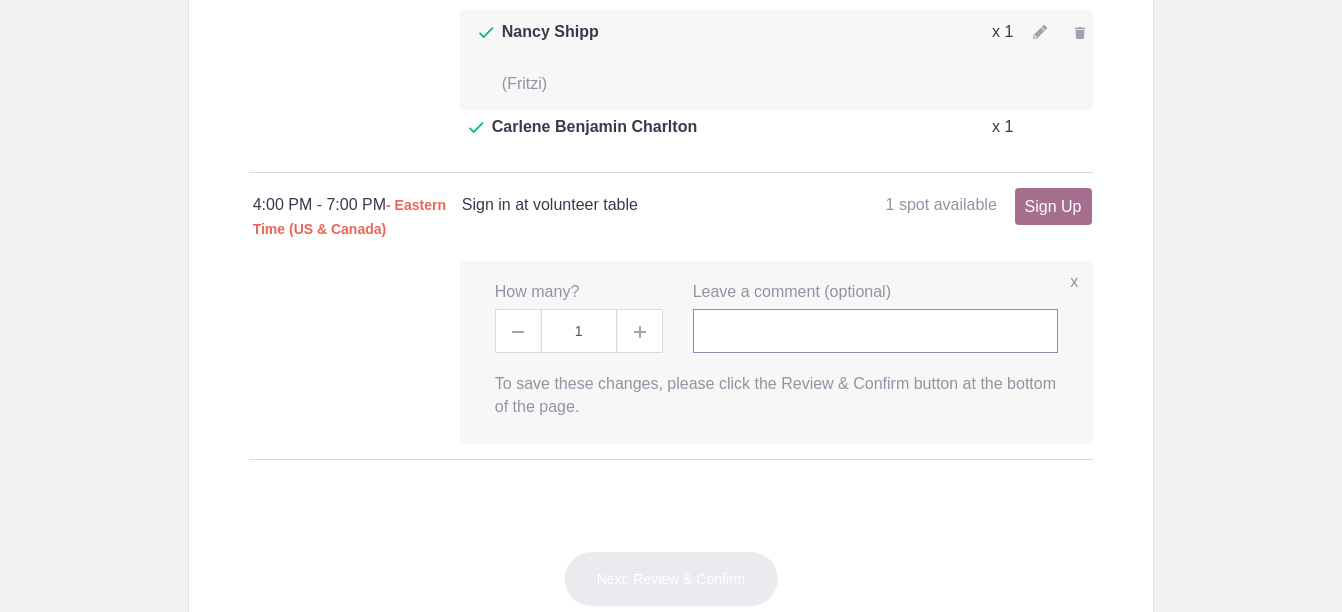 click at bounding box center (876, 331) 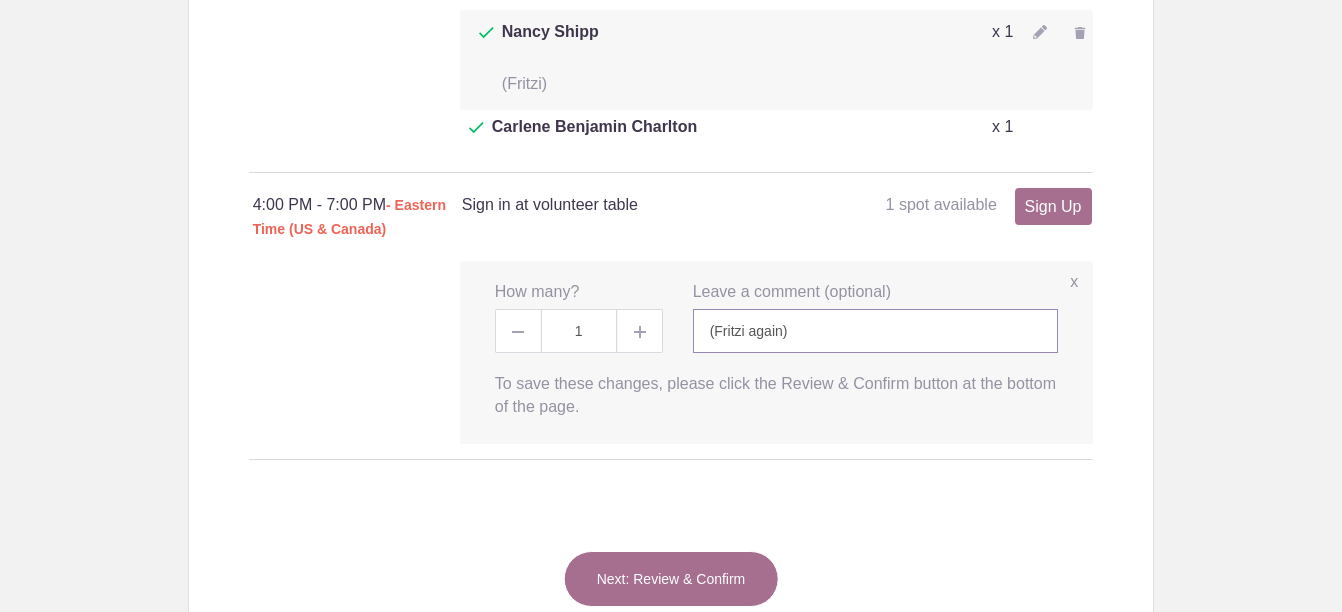 type on "(Fritzi again)" 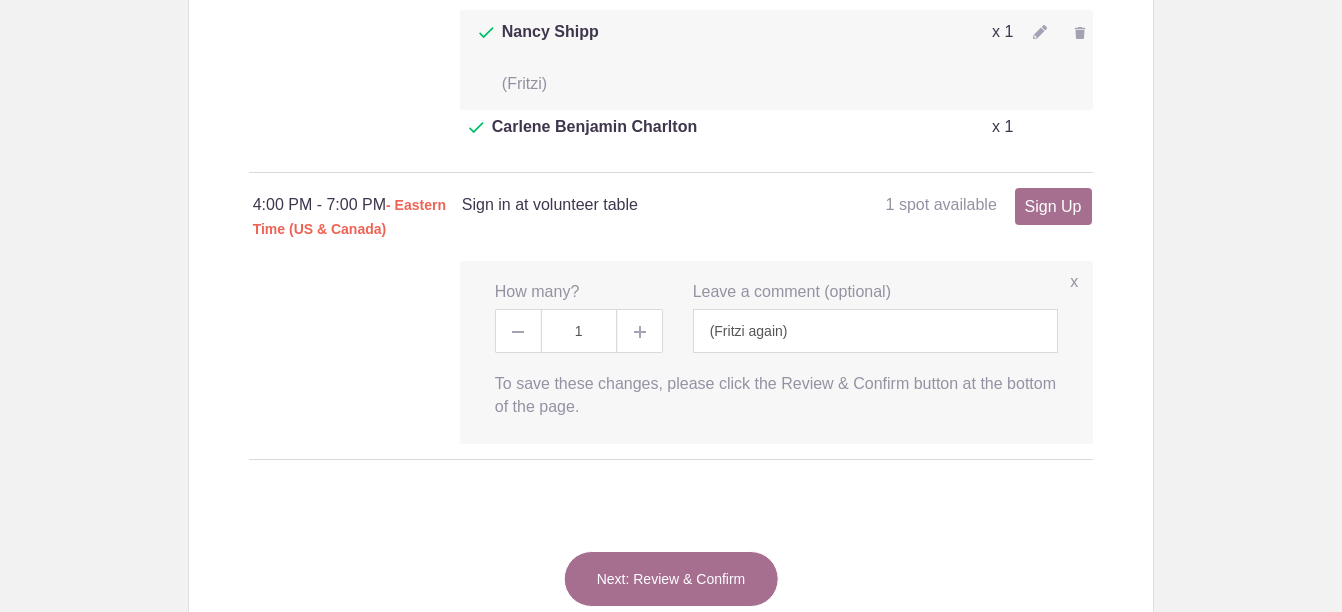 click on "Next: Review & Confirm" at bounding box center (671, 579) 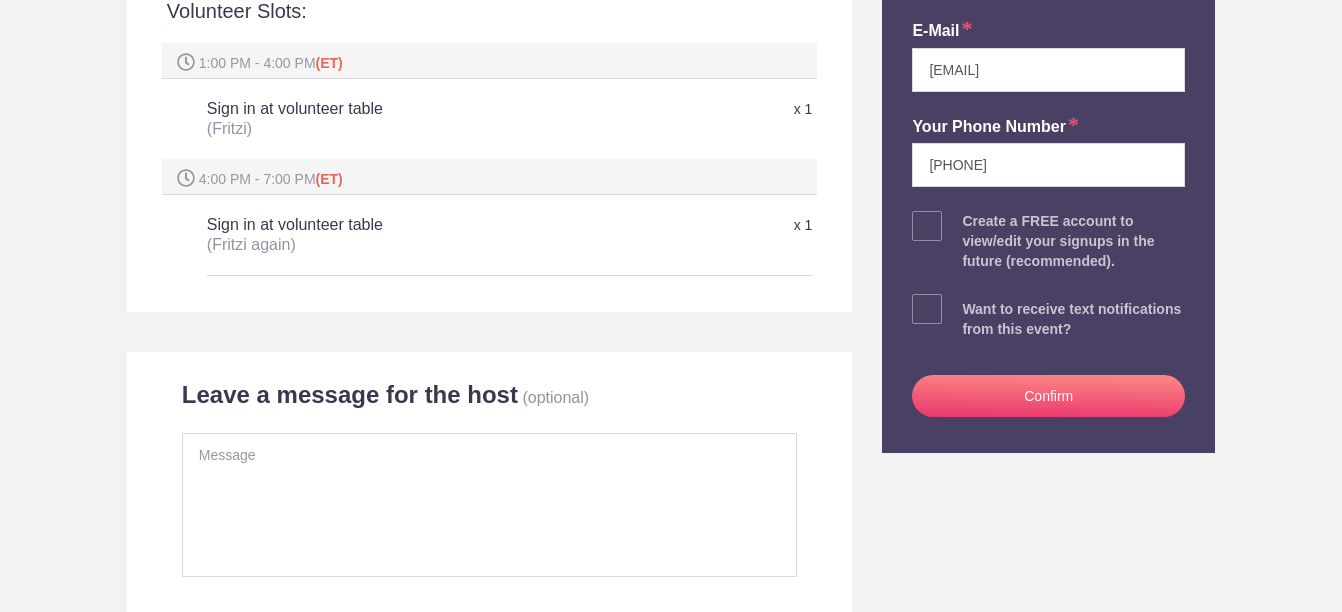 scroll, scrollTop: 700, scrollLeft: 0, axis: vertical 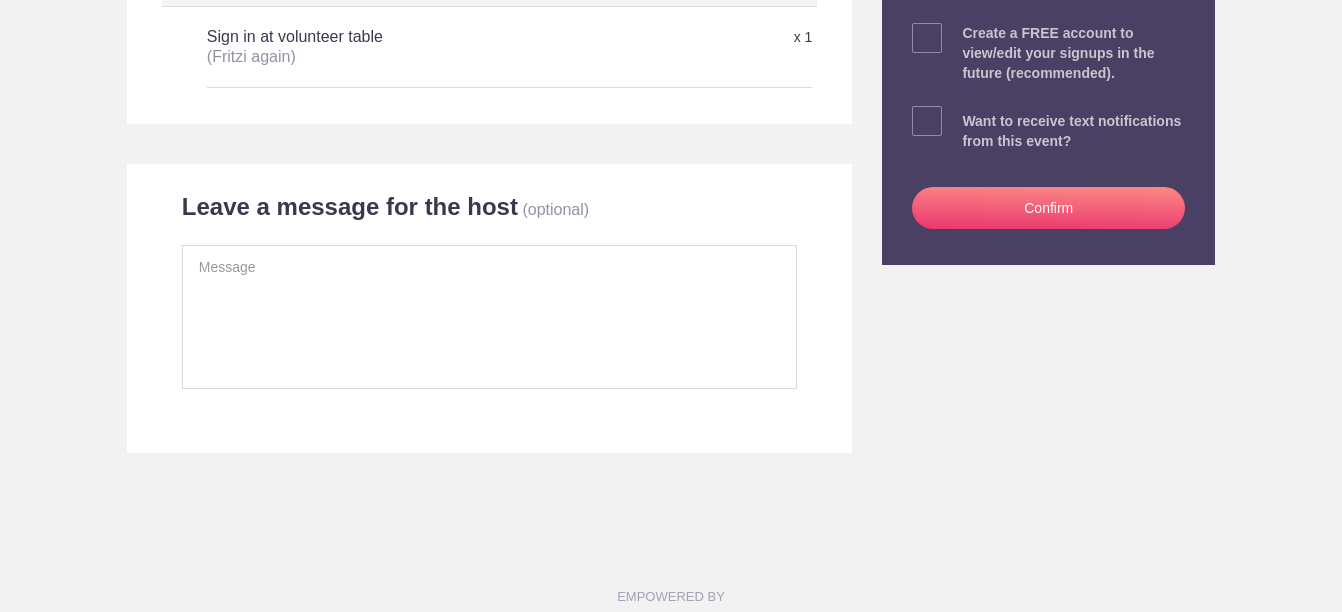 click at bounding box center [927, 121] 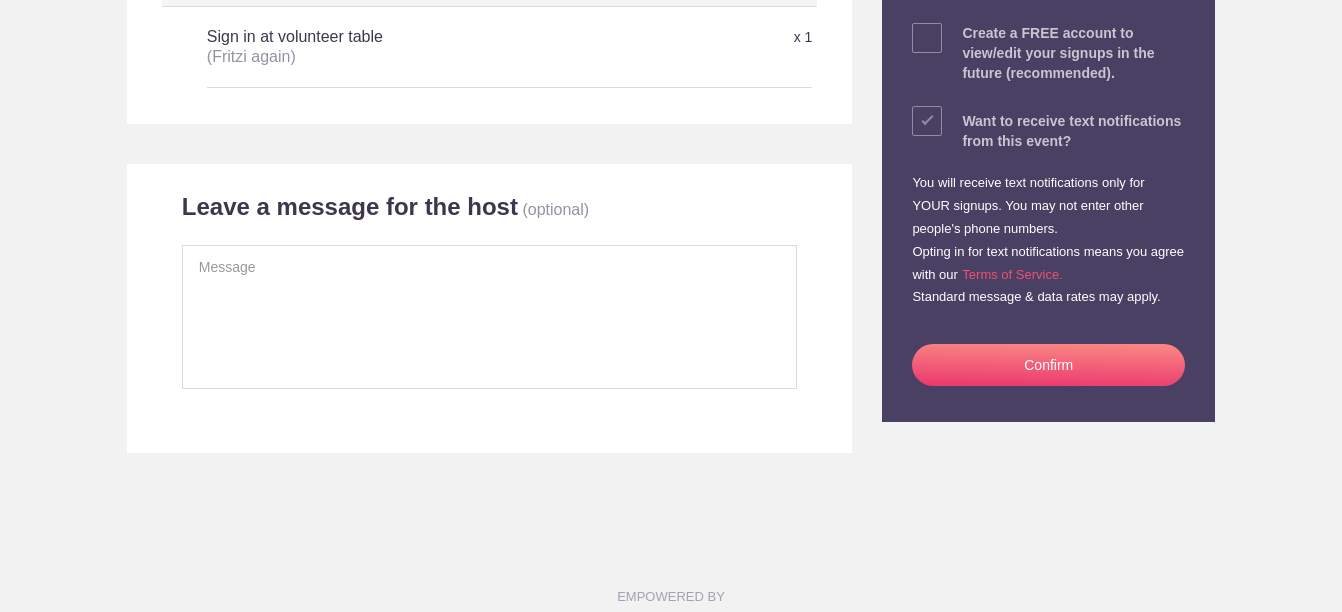 click on "Confirm" at bounding box center (1048, 365) 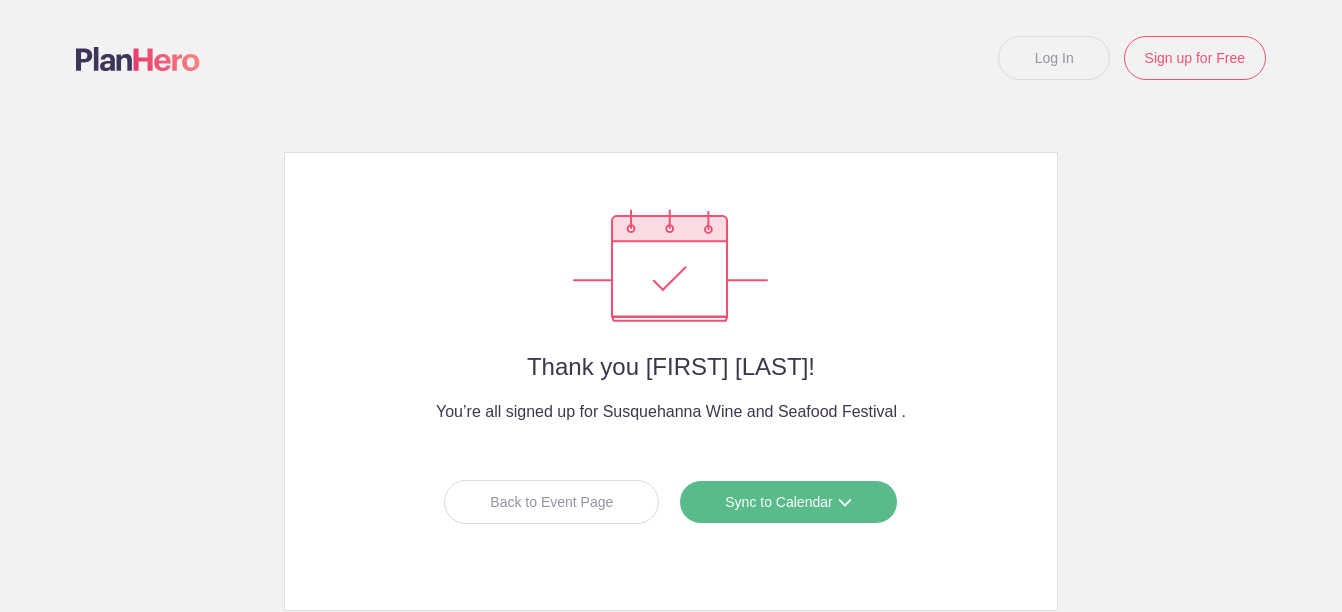 scroll, scrollTop: 0, scrollLeft: 0, axis: both 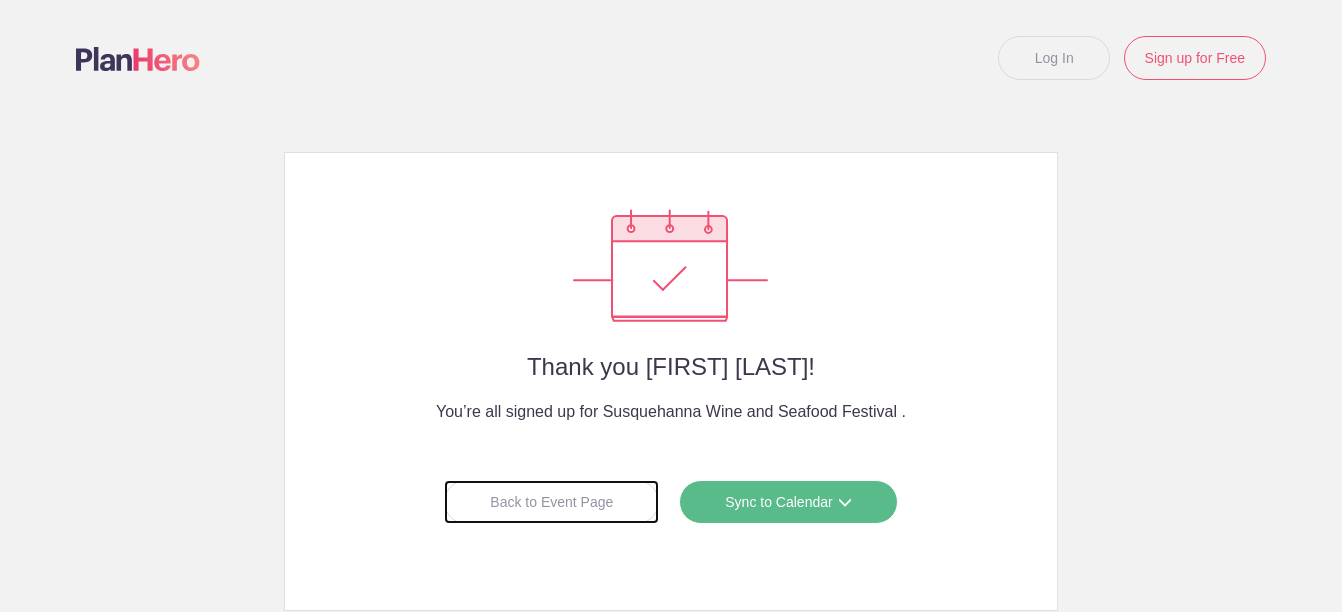 click on "Back to Event Page" at bounding box center (551, 502) 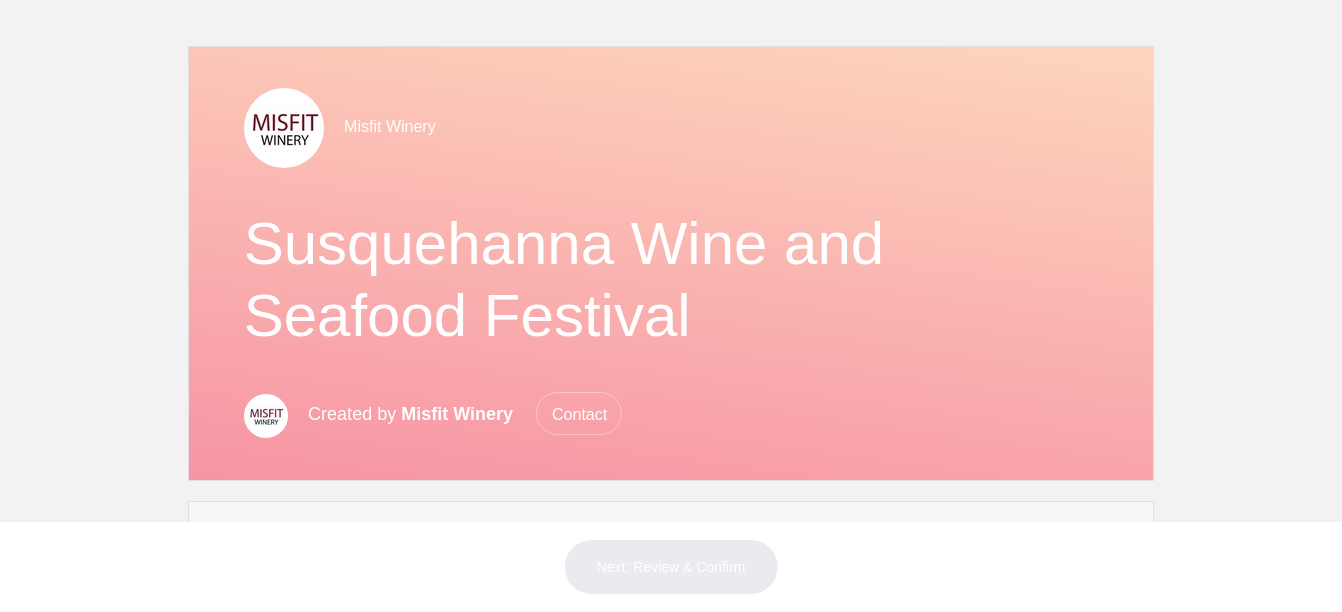 scroll, scrollTop: 0, scrollLeft: 0, axis: both 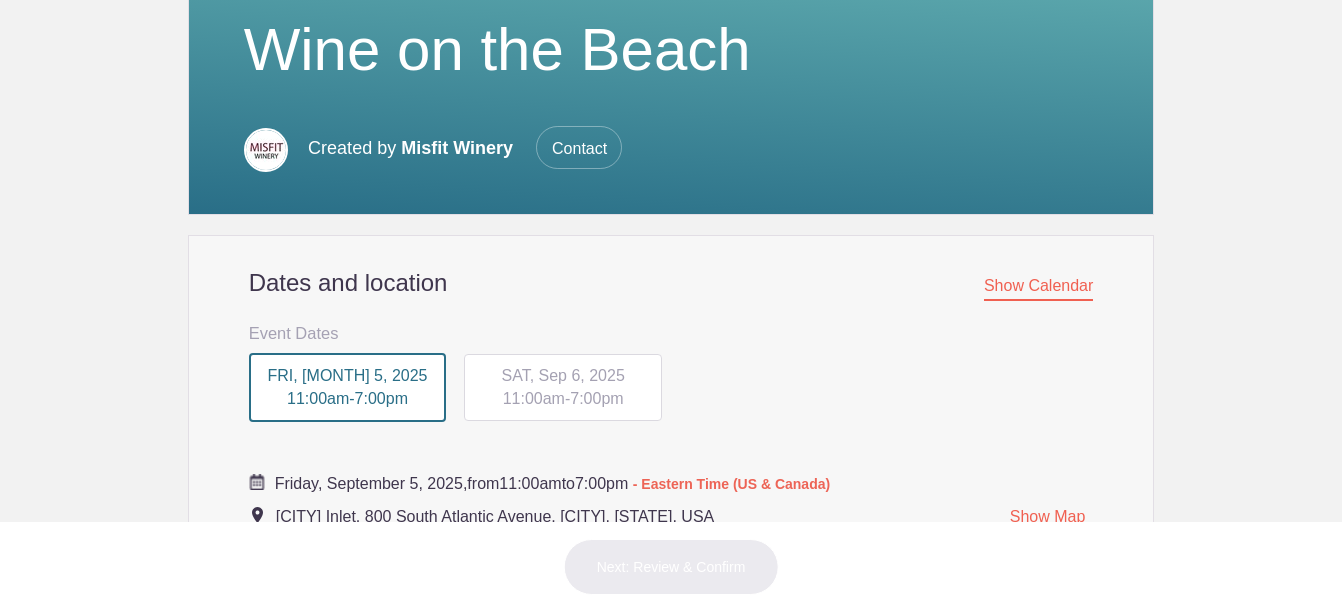 click on "SAT, Sep  6, 2025
11:00am
-
7:00pm" at bounding box center [563, 388] 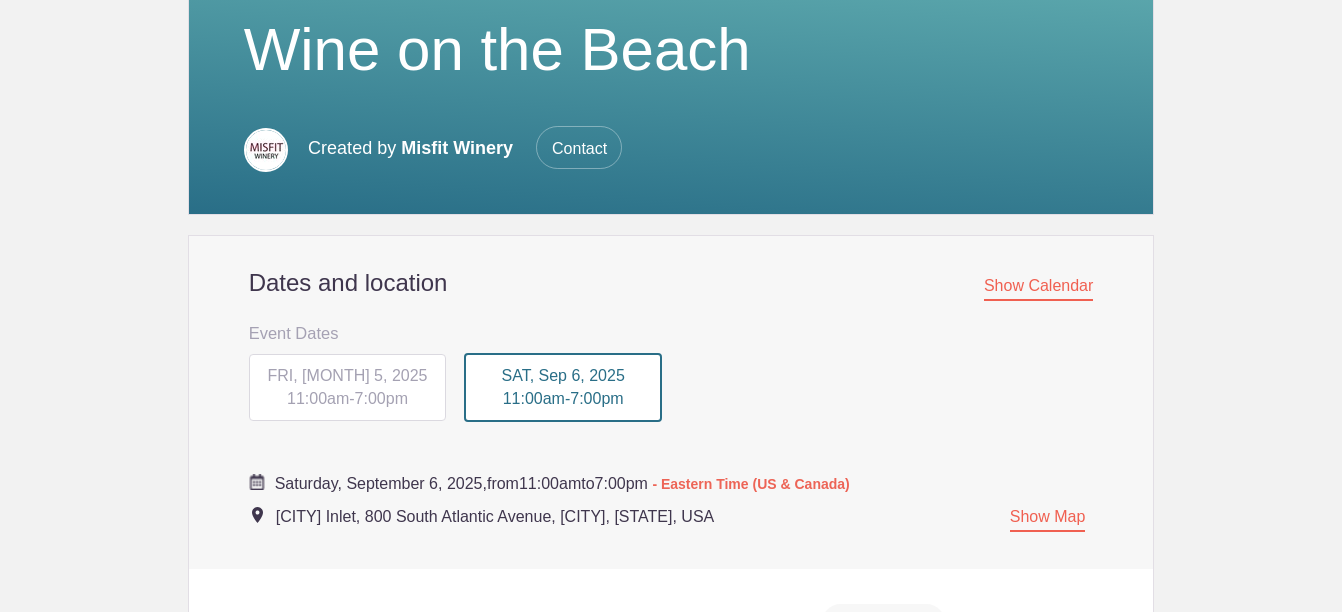 drag, startPoint x: 585, startPoint y: 357, endPoint x: 571, endPoint y: 366, distance: 16.643316 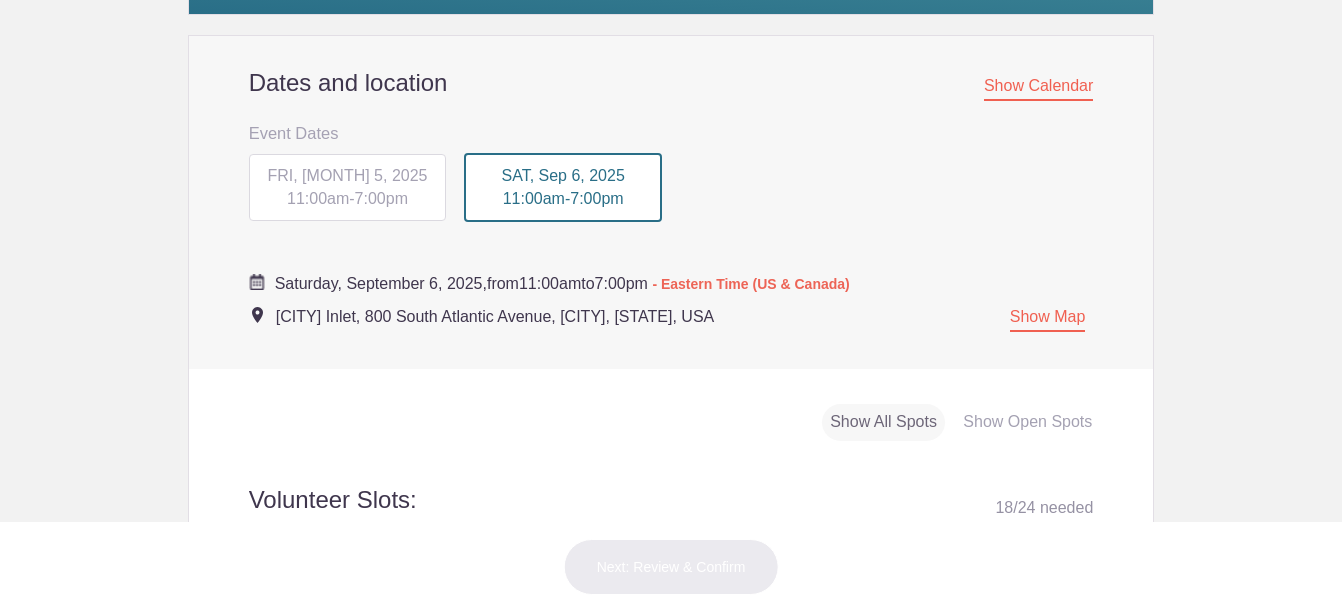 scroll, scrollTop: 0, scrollLeft: 0, axis: both 